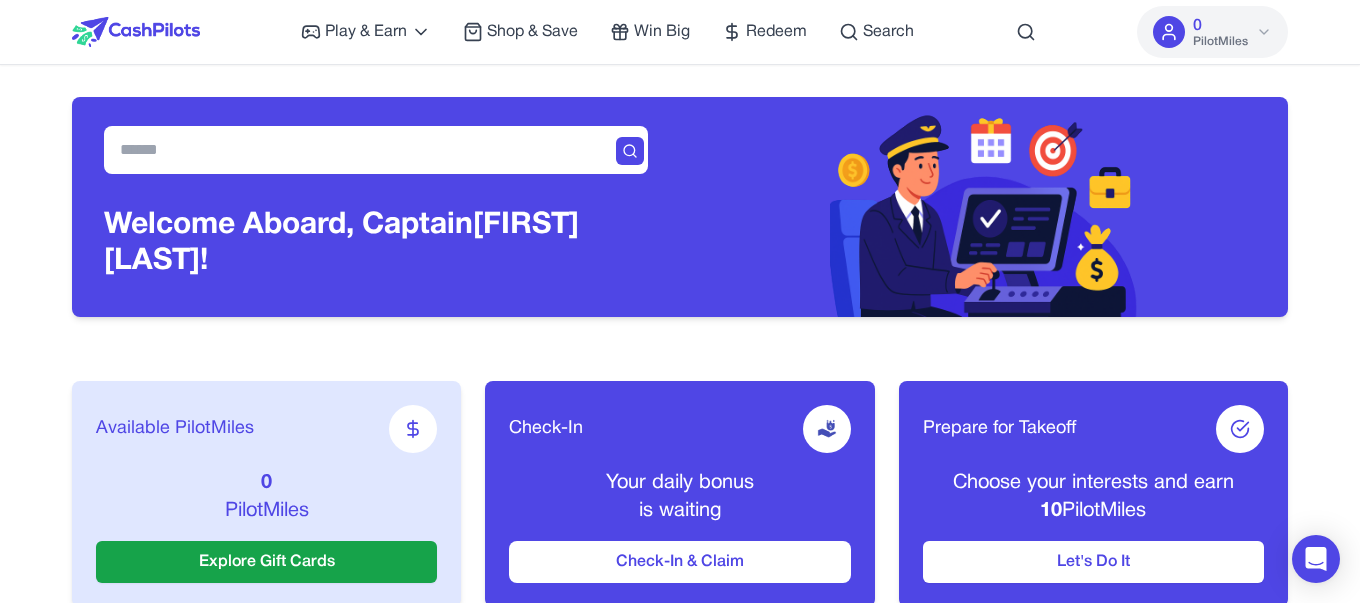 scroll, scrollTop: 0, scrollLeft: 0, axis: both 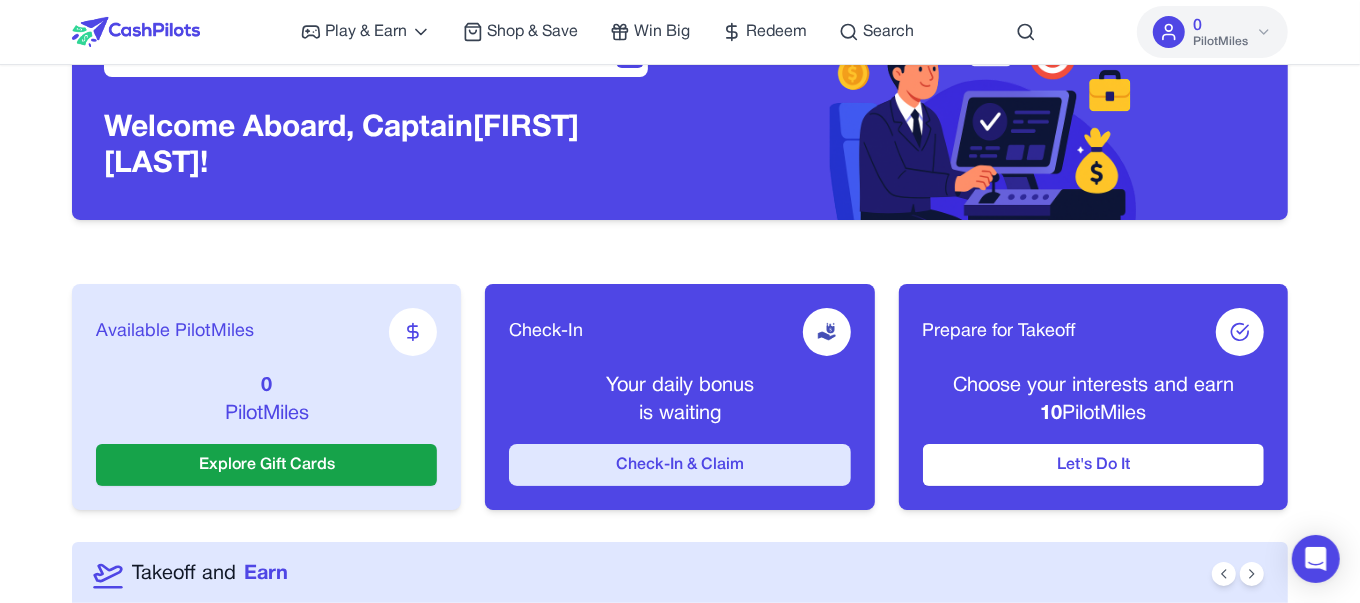 click on "Check-In & Claim" at bounding box center [679, 465] 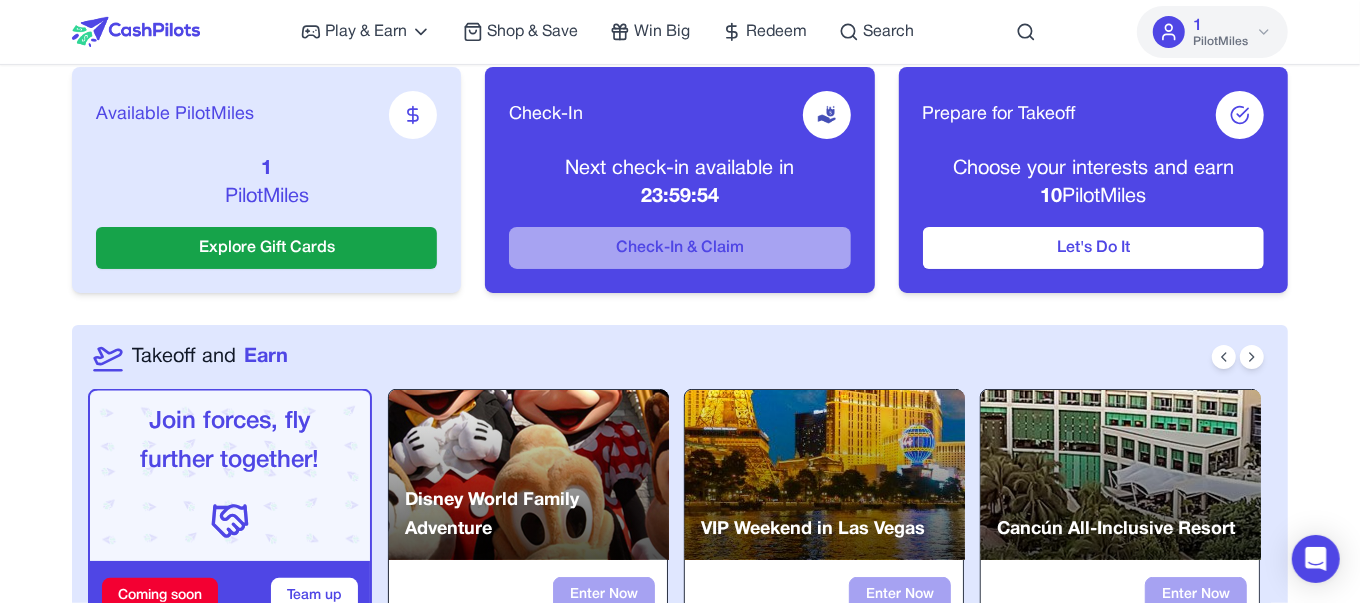 scroll, scrollTop: 312, scrollLeft: 0, axis: vertical 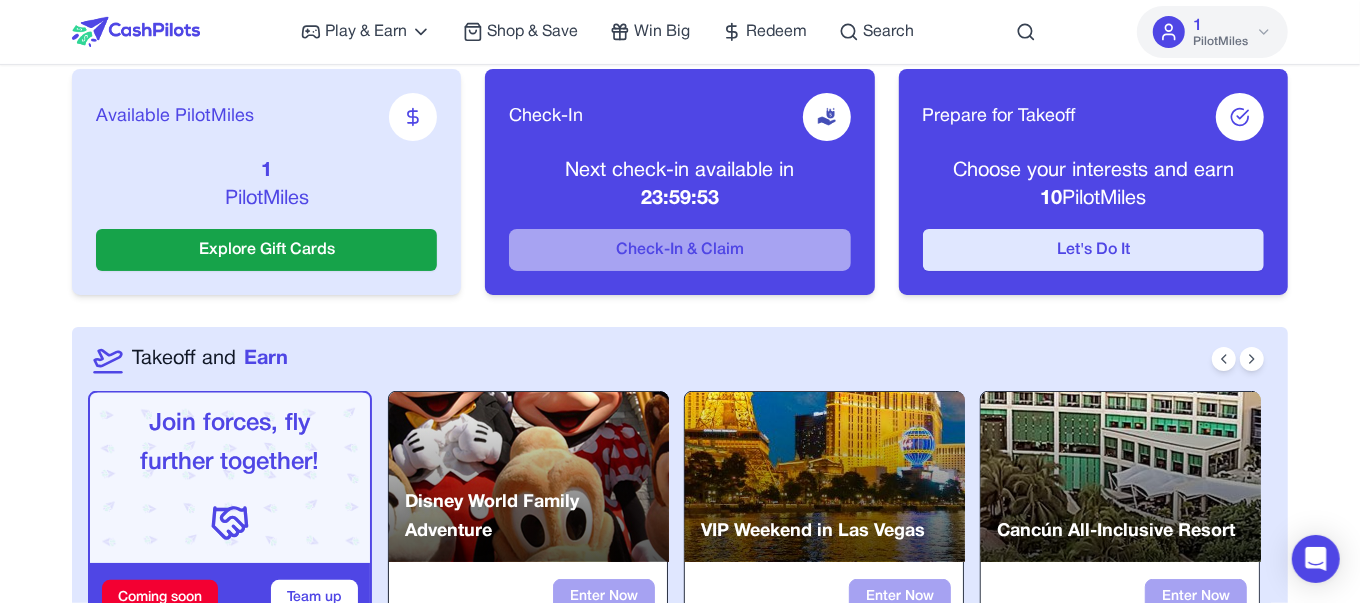 click on "Let's Do It" at bounding box center [1093, 250] 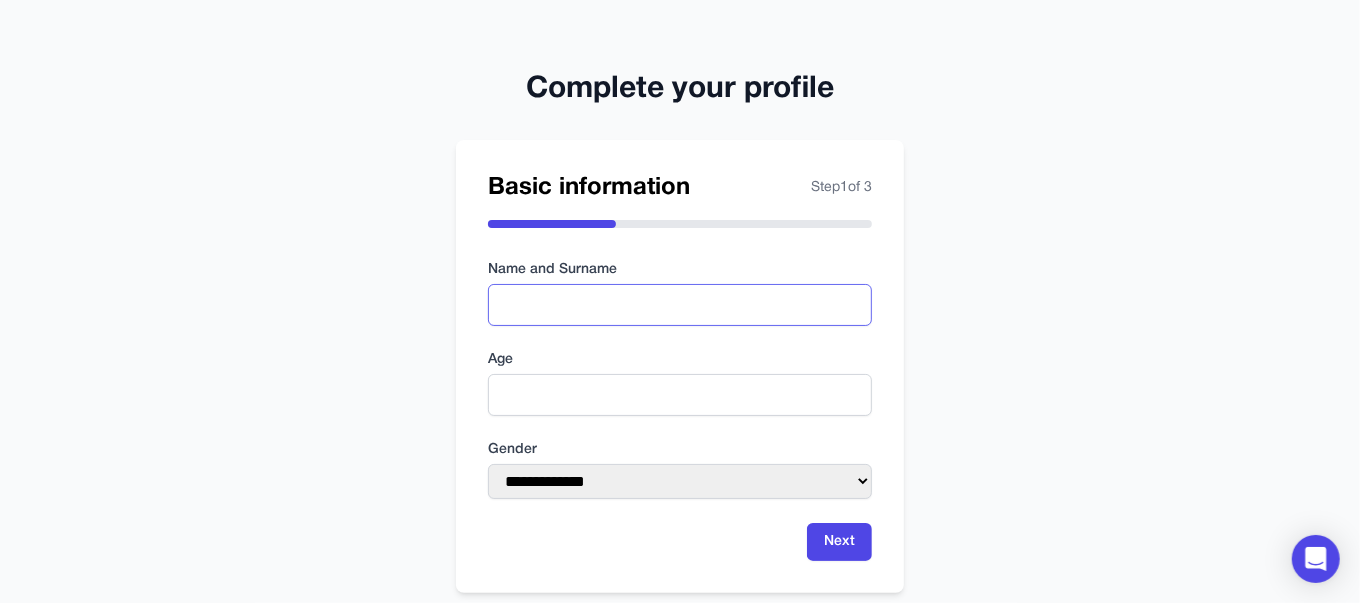 click at bounding box center [680, 305] 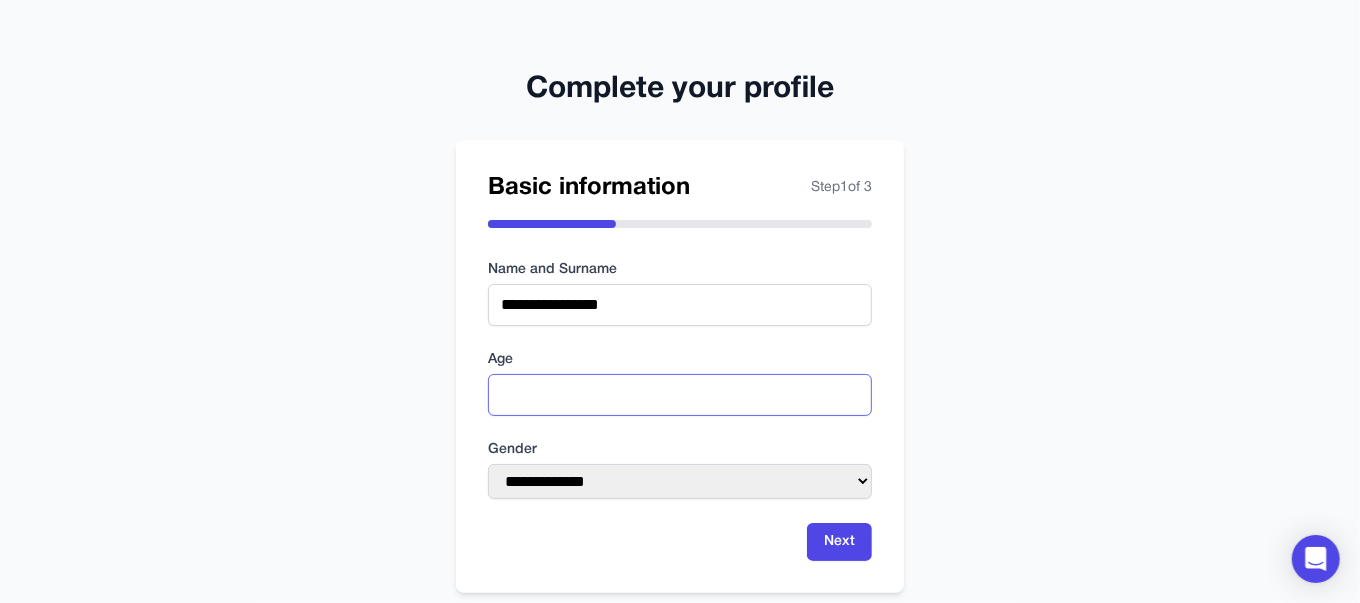 click at bounding box center (680, 395) 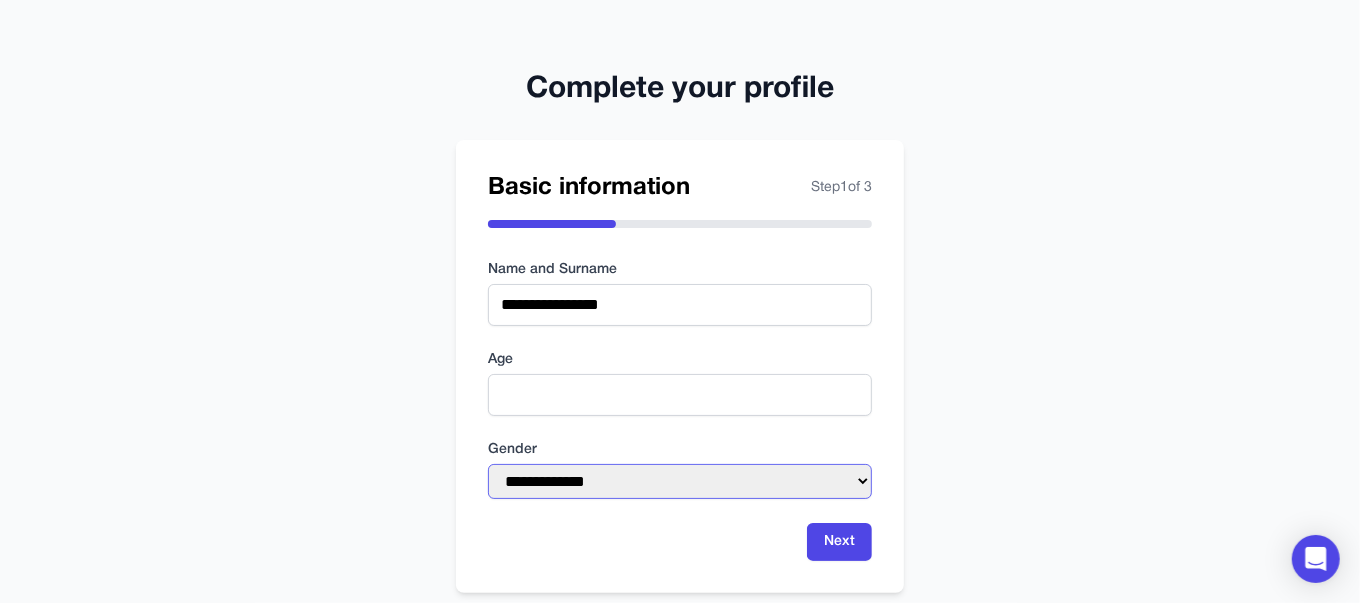 click on "**********" at bounding box center [680, 481] 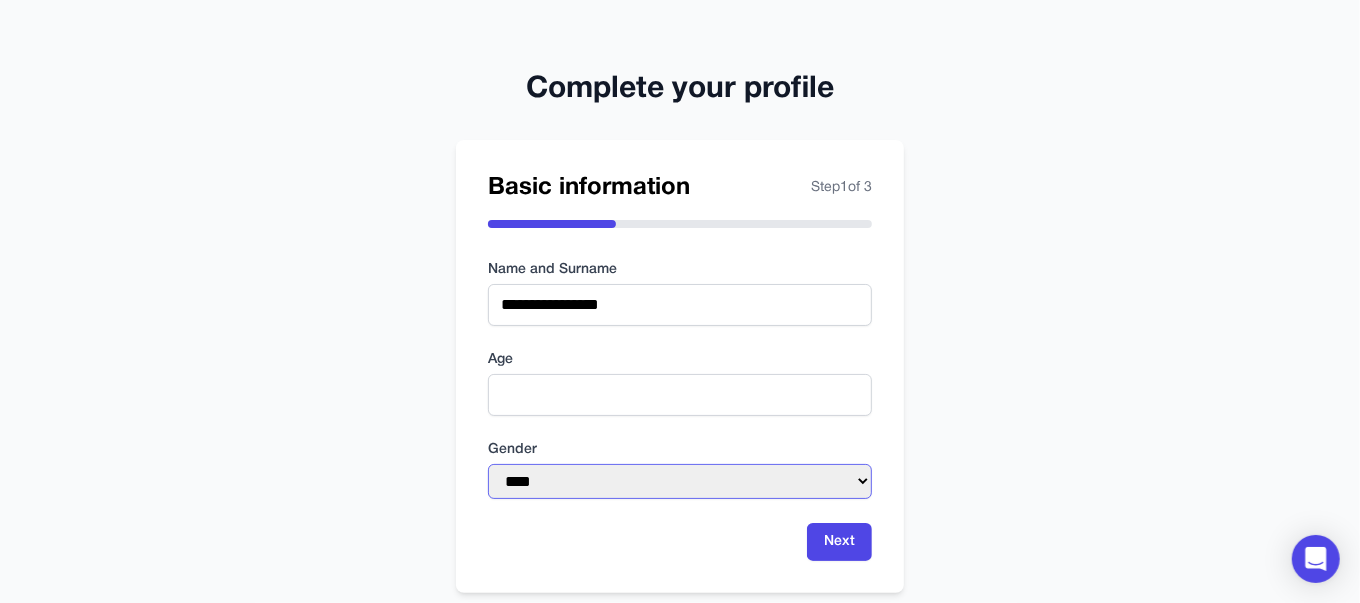 click on "**********" at bounding box center [680, 481] 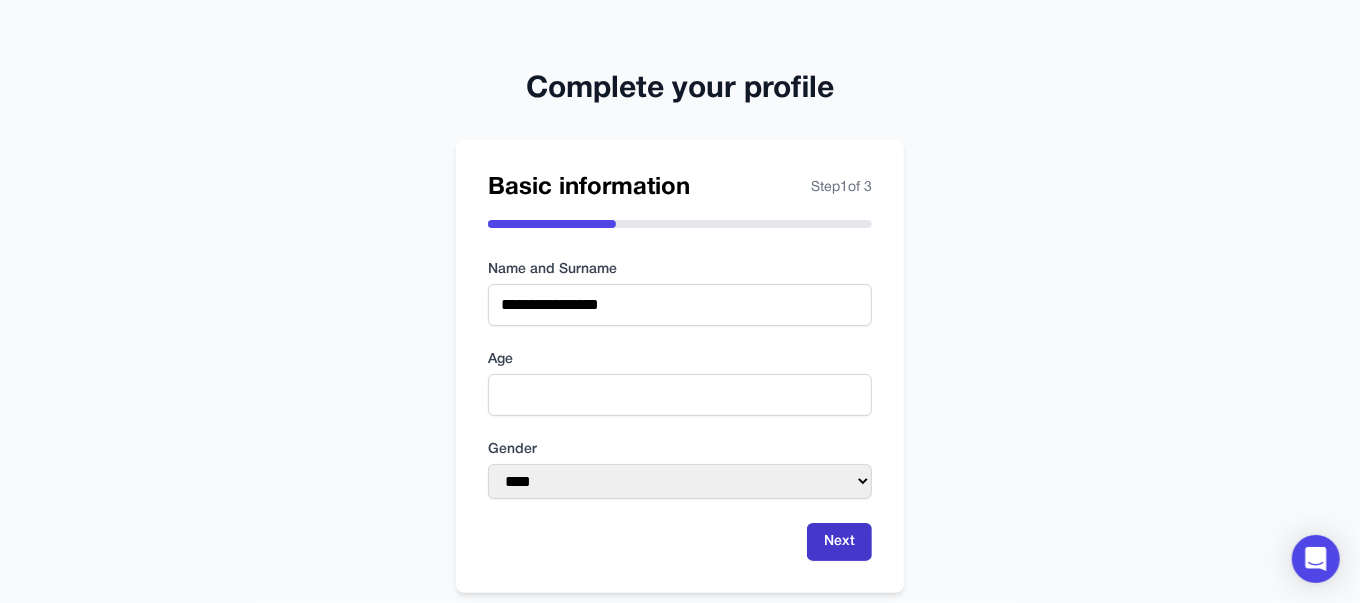click on "Next" at bounding box center [839, 542] 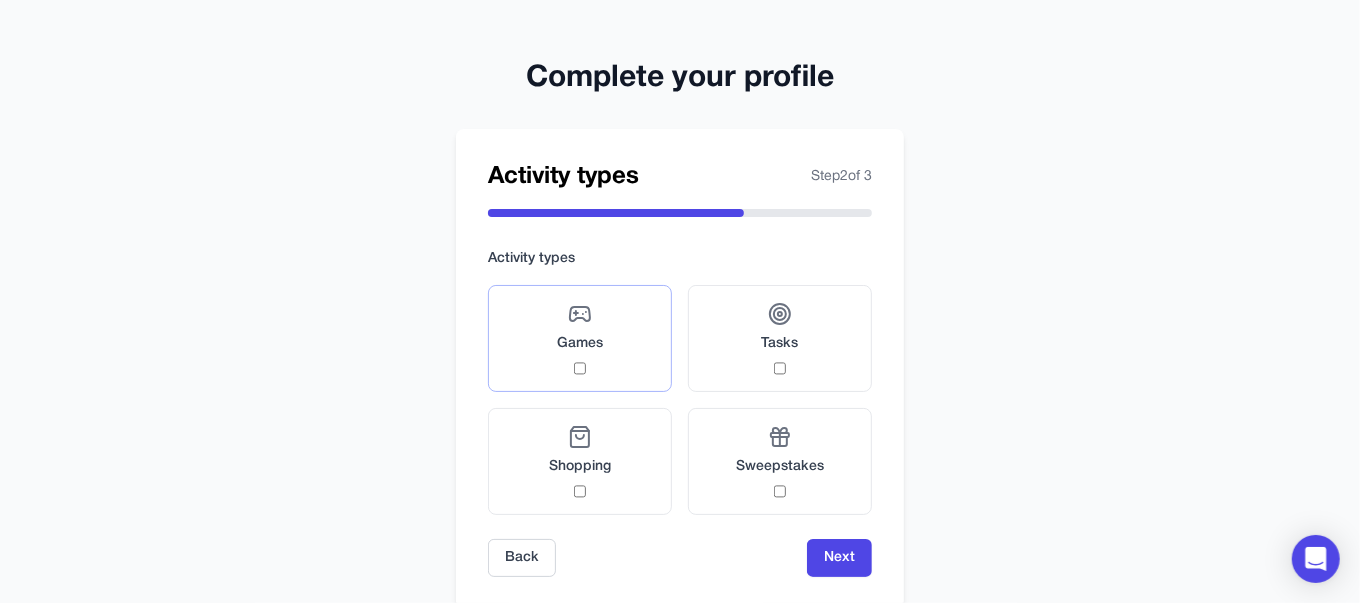 scroll, scrollTop: 19, scrollLeft: 0, axis: vertical 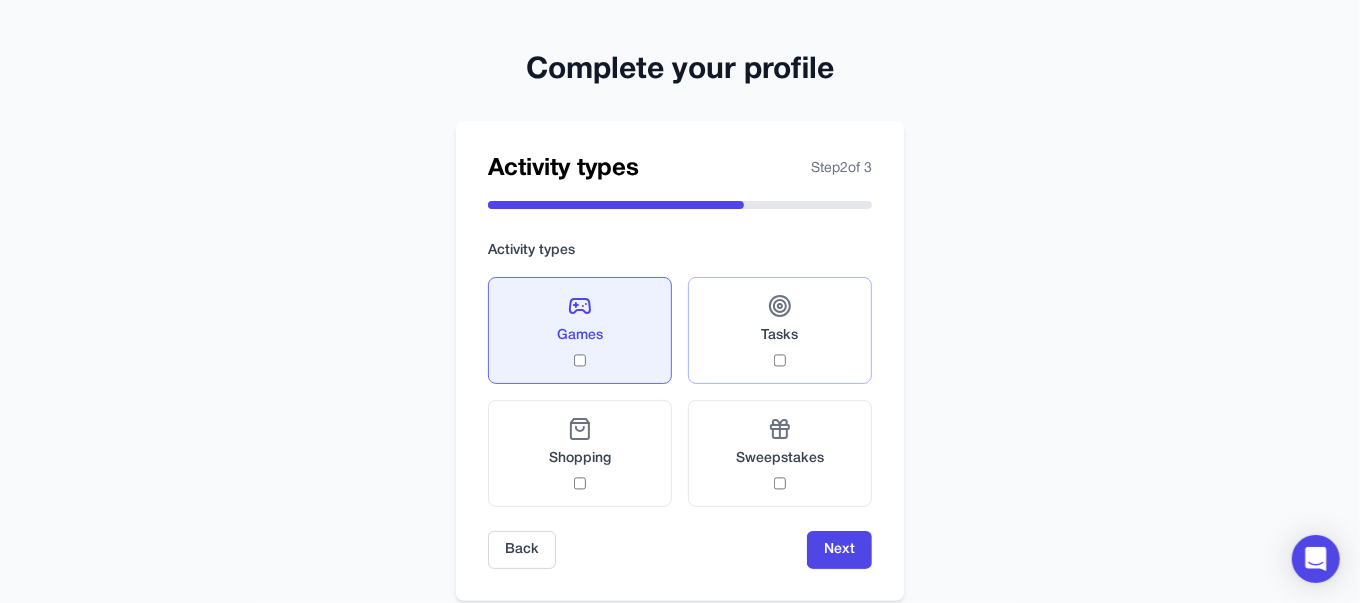 click on "Tasks" at bounding box center (780, 330) 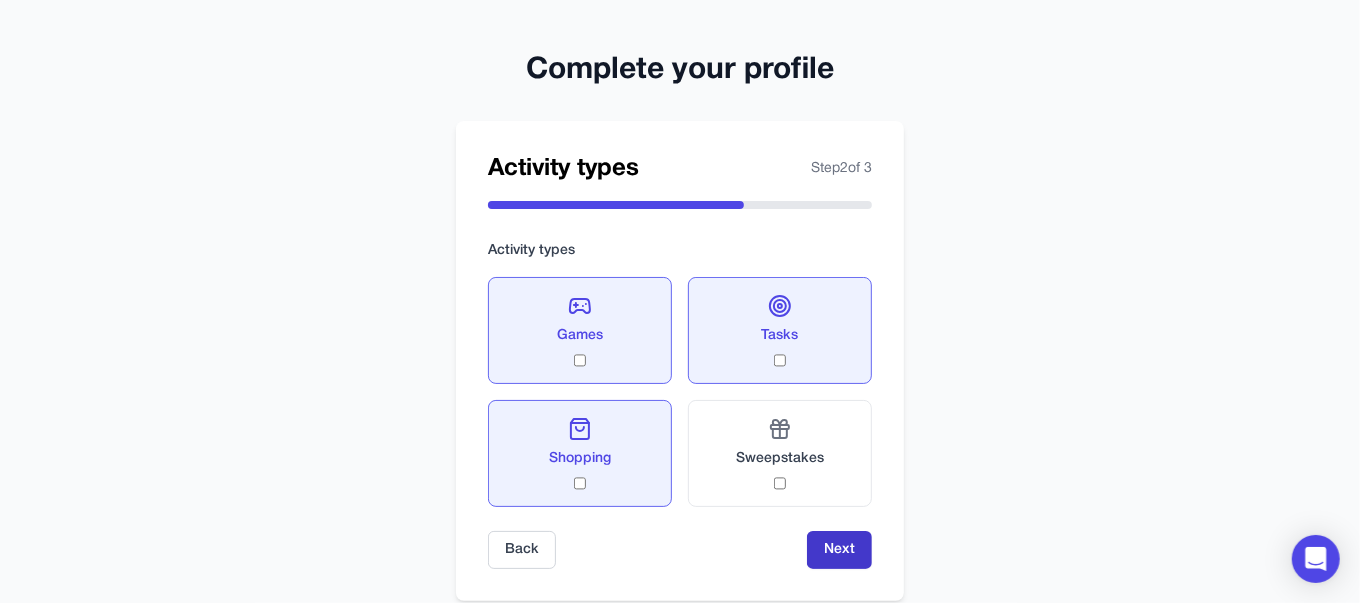 click on "Next" at bounding box center (839, 550) 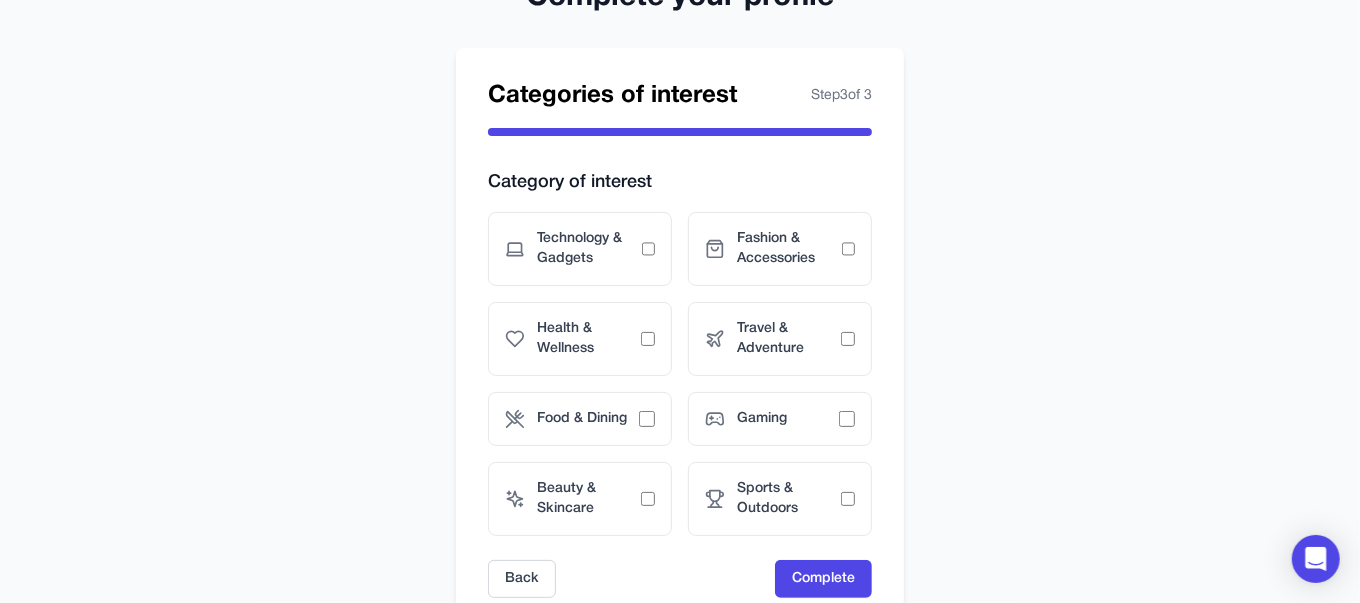 scroll, scrollTop: 107, scrollLeft: 0, axis: vertical 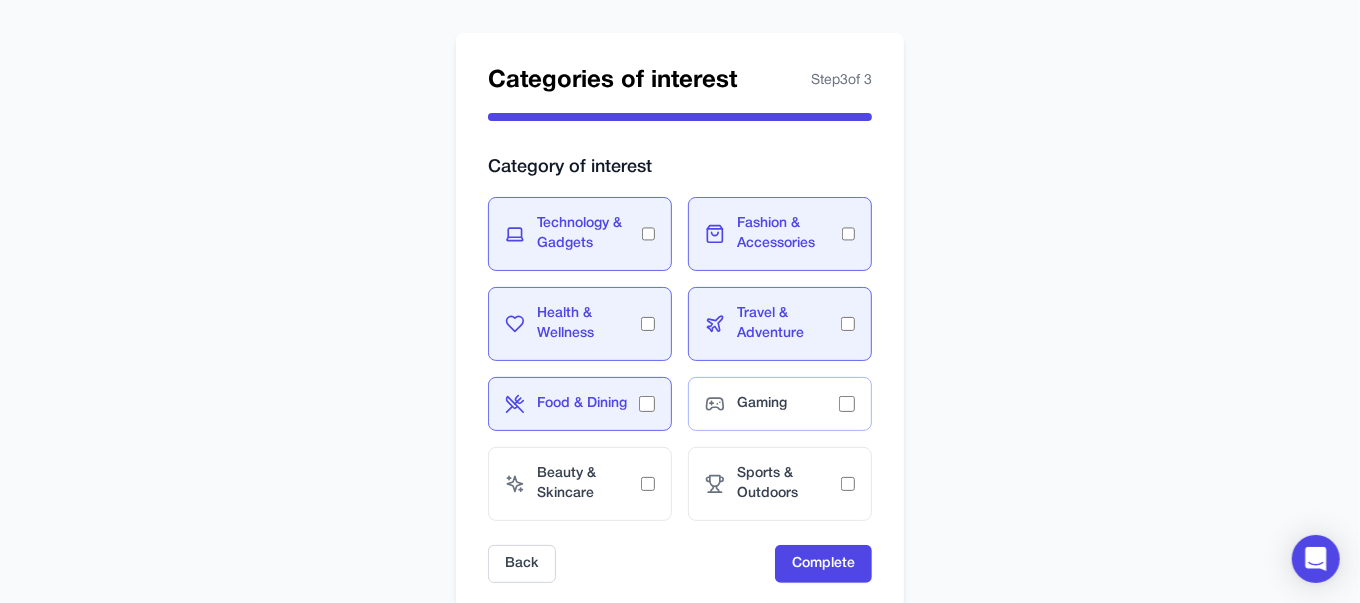 click on "Gaming" at bounding box center [788, 404] 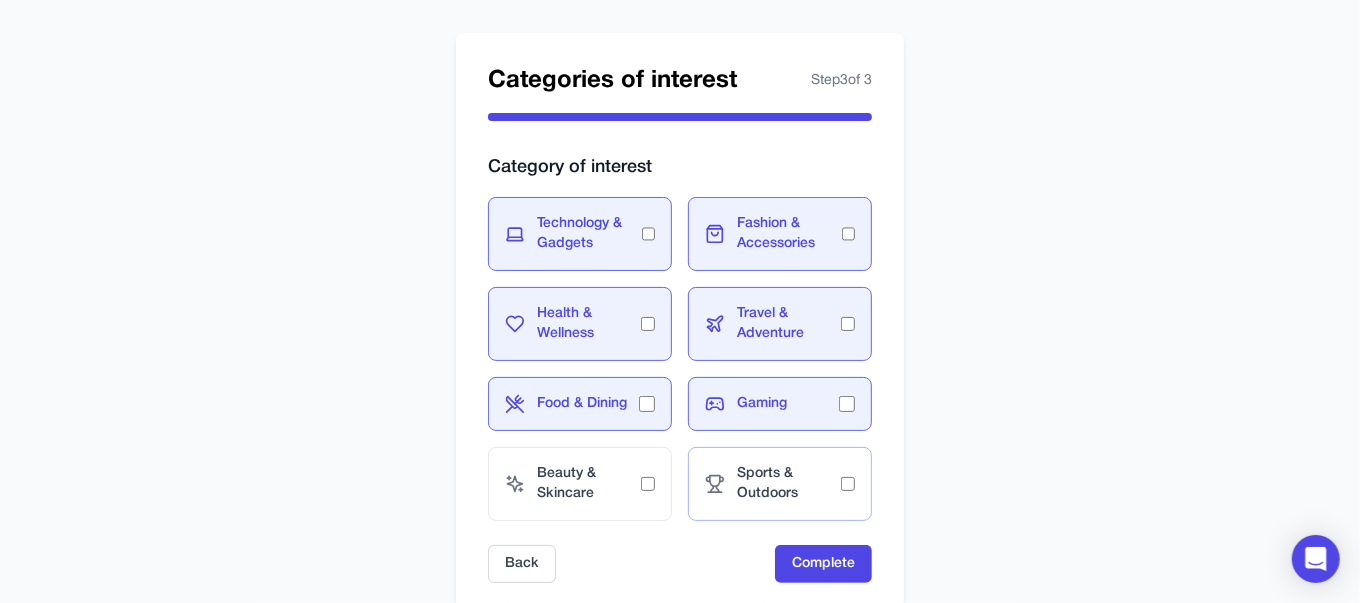 click on "Sports & Outdoors" at bounding box center (780, 484) 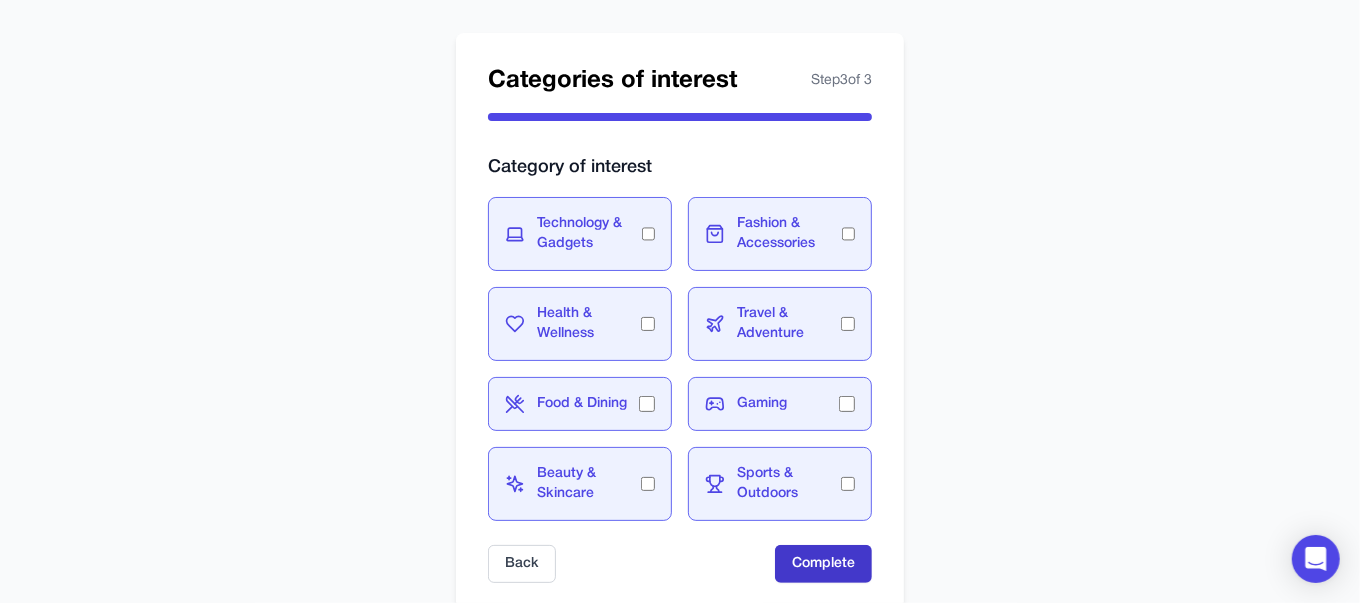click on "Complete" at bounding box center [823, 564] 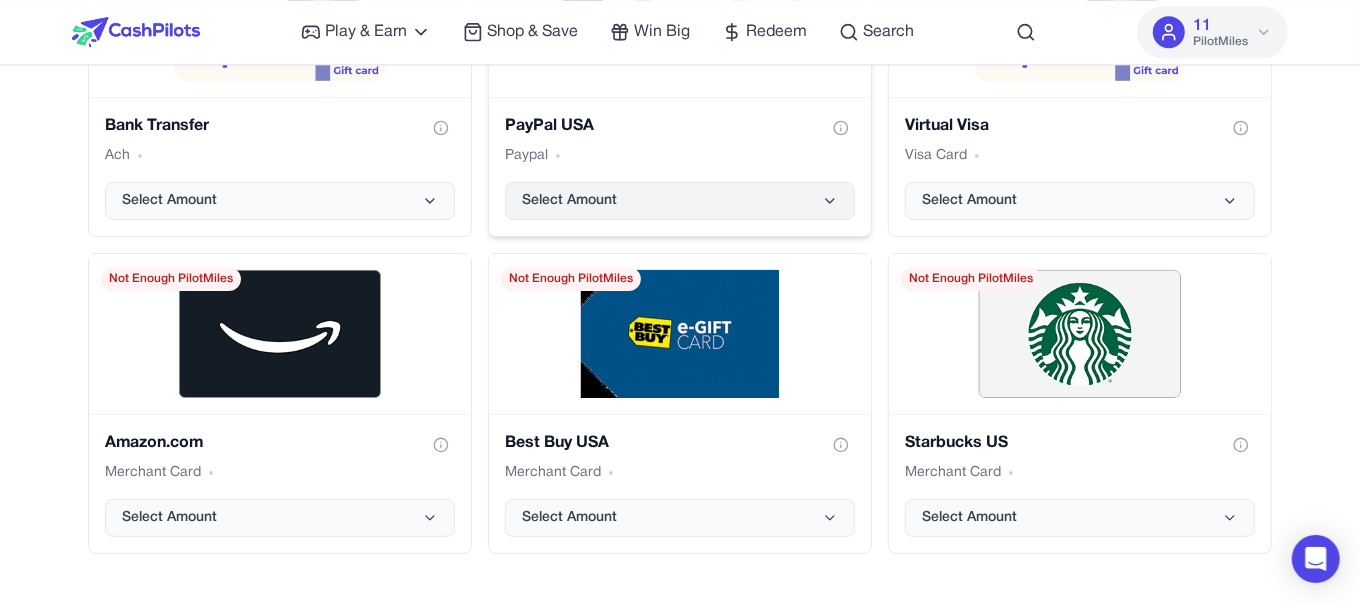 scroll, scrollTop: 3850, scrollLeft: 0, axis: vertical 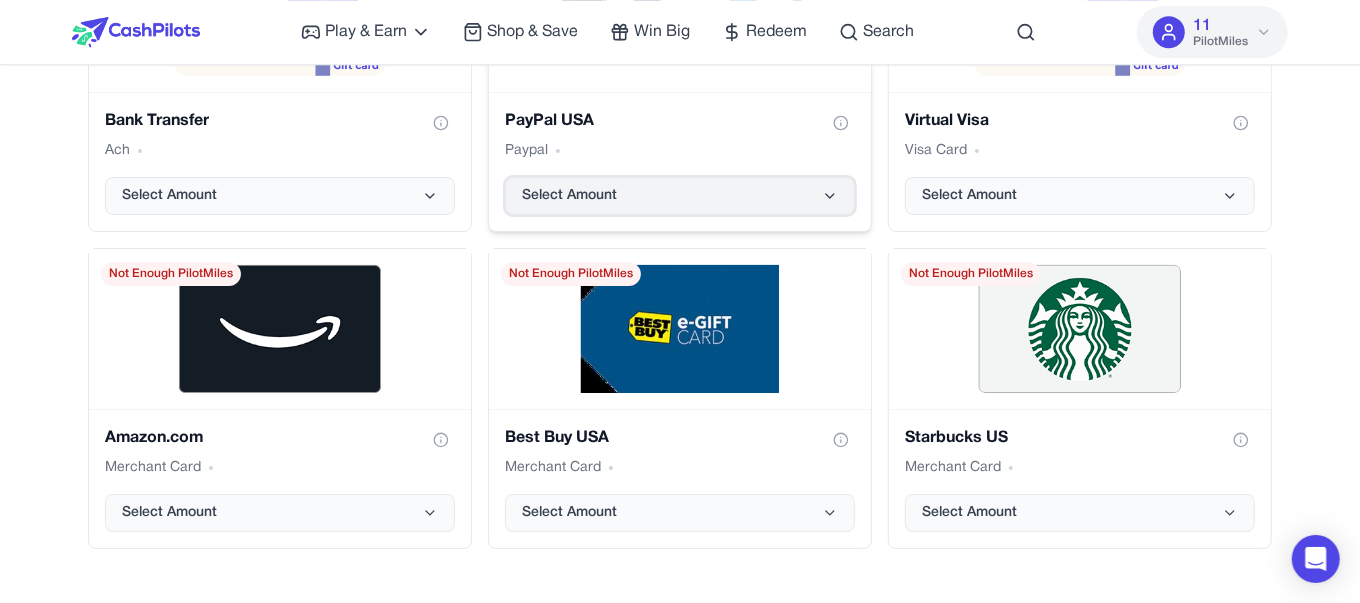 click on "Select Amount" at bounding box center (680, 196) 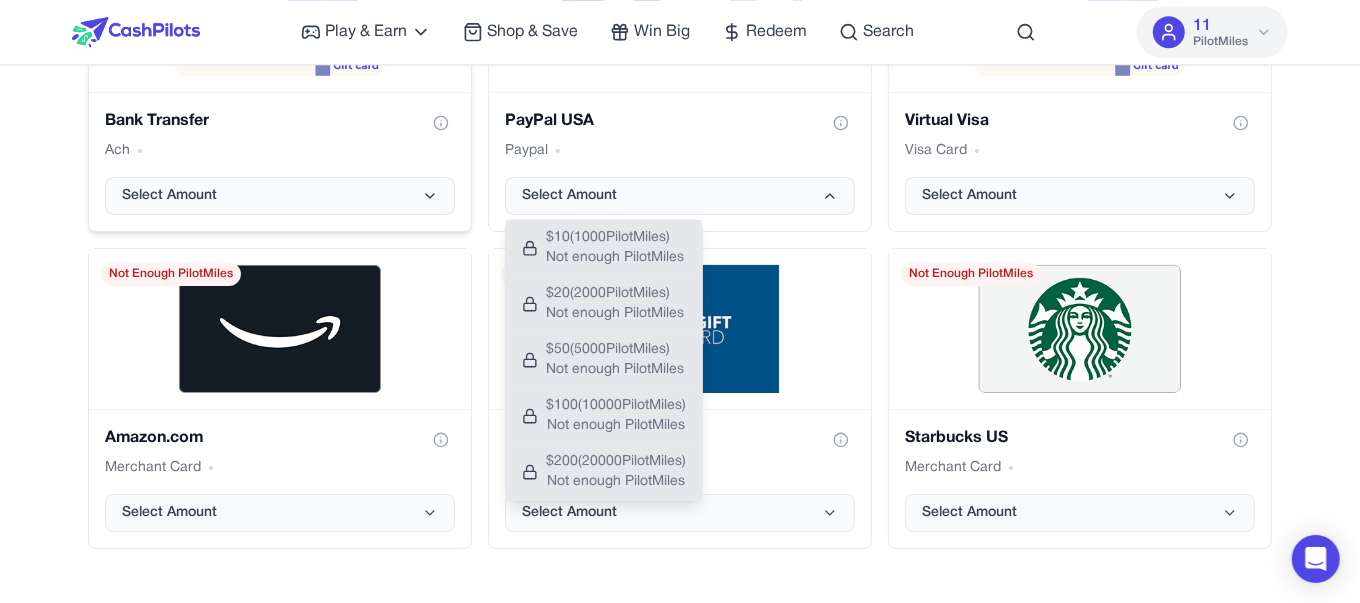 click on "Bank Transfer Ach Select Amount" at bounding box center [280, 161] 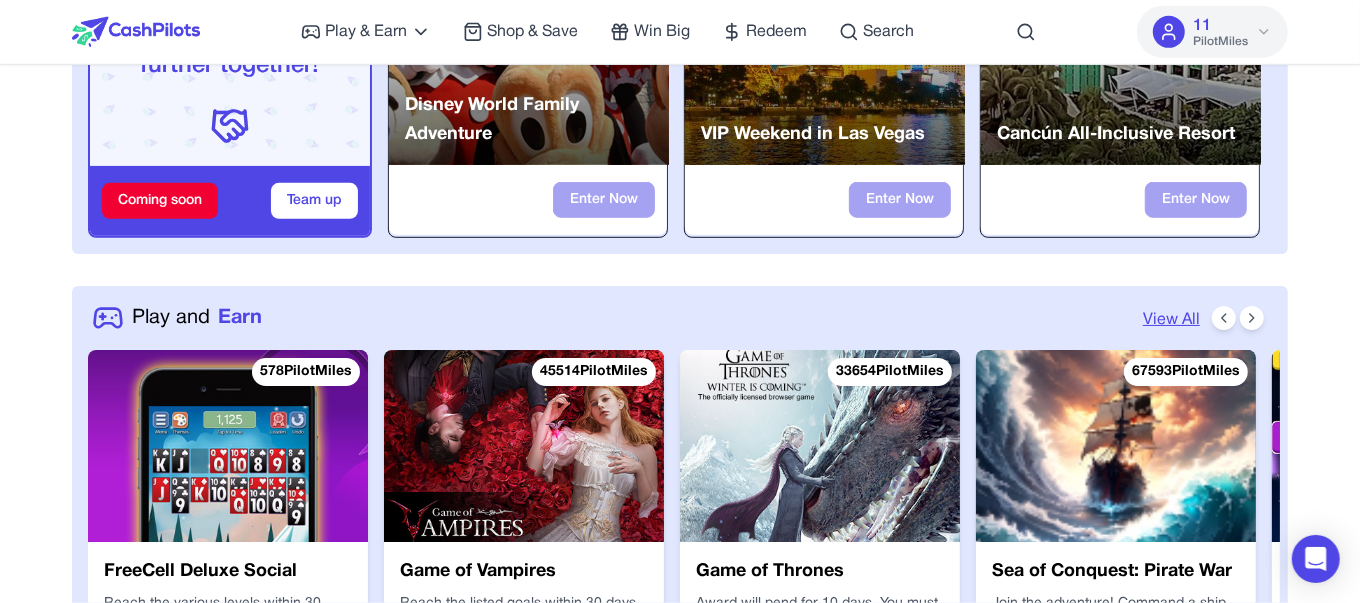 scroll, scrollTop: 0, scrollLeft: 0, axis: both 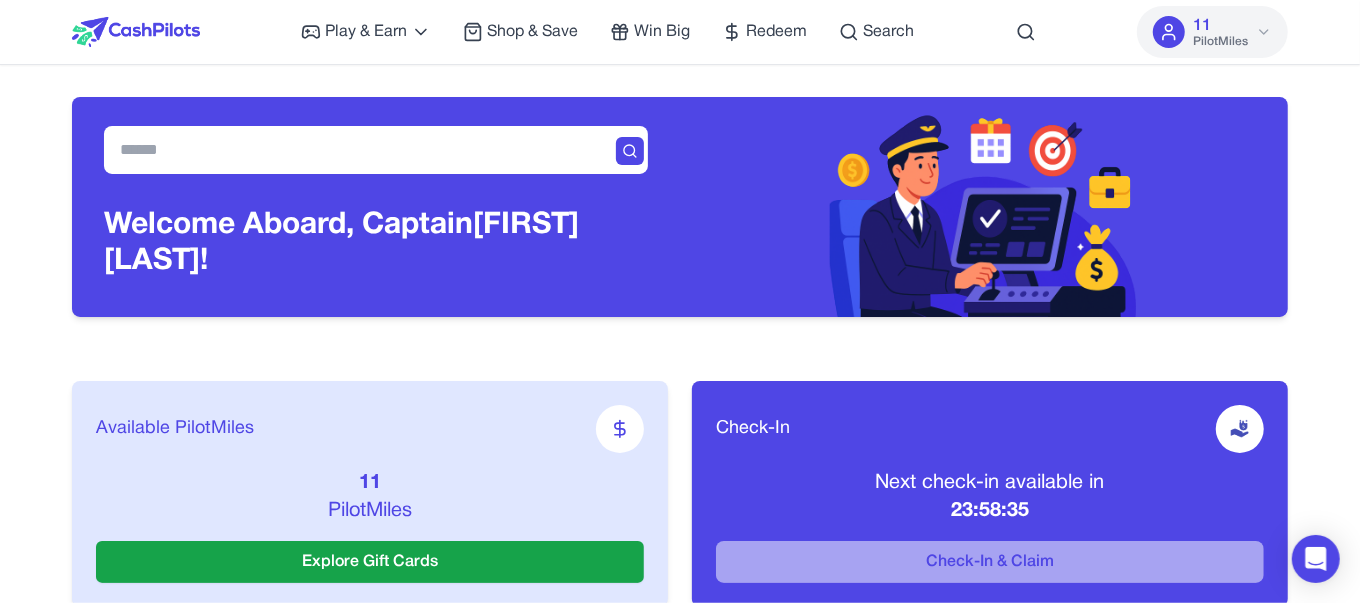 click 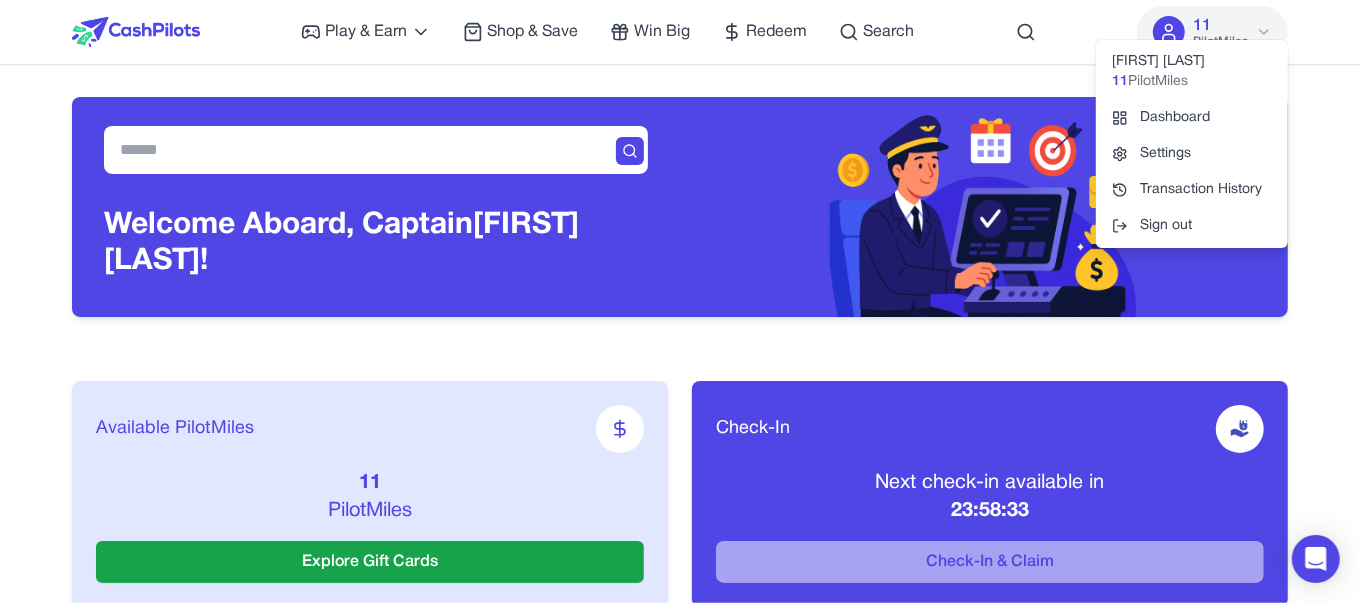 click on "Welcome Aboard, Captain  [FIRST] [LAST]!" at bounding box center [680, 191] 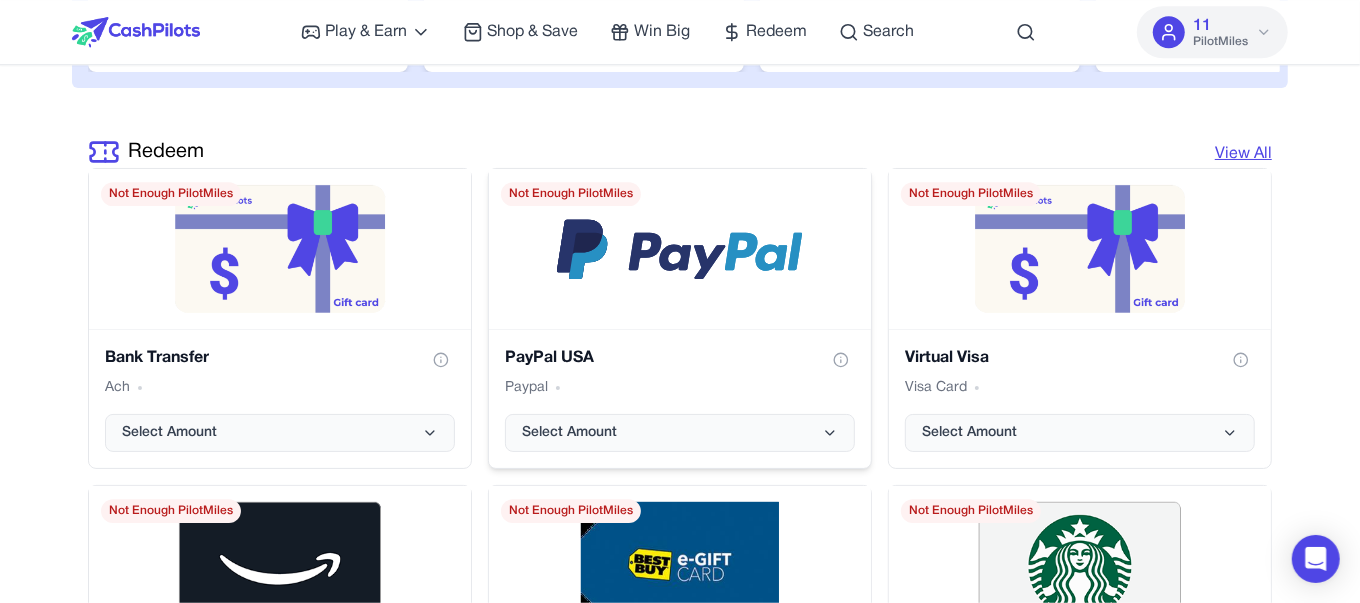 scroll, scrollTop: 3614, scrollLeft: 0, axis: vertical 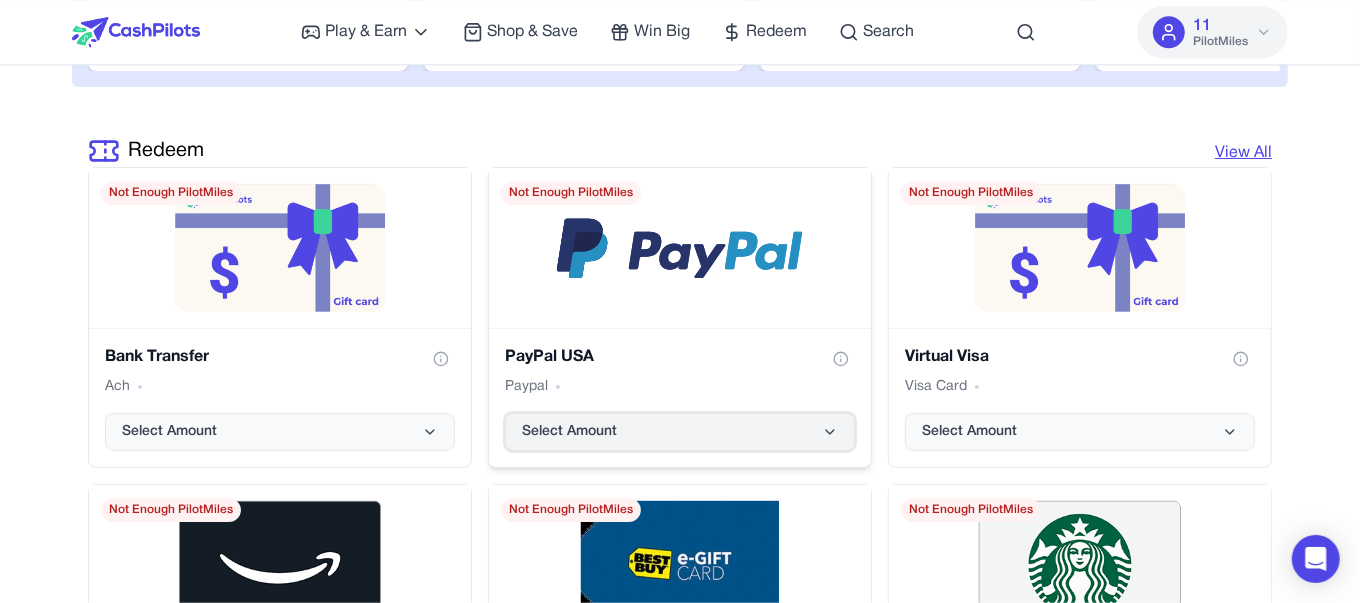 click on "Select Amount" at bounding box center [680, 432] 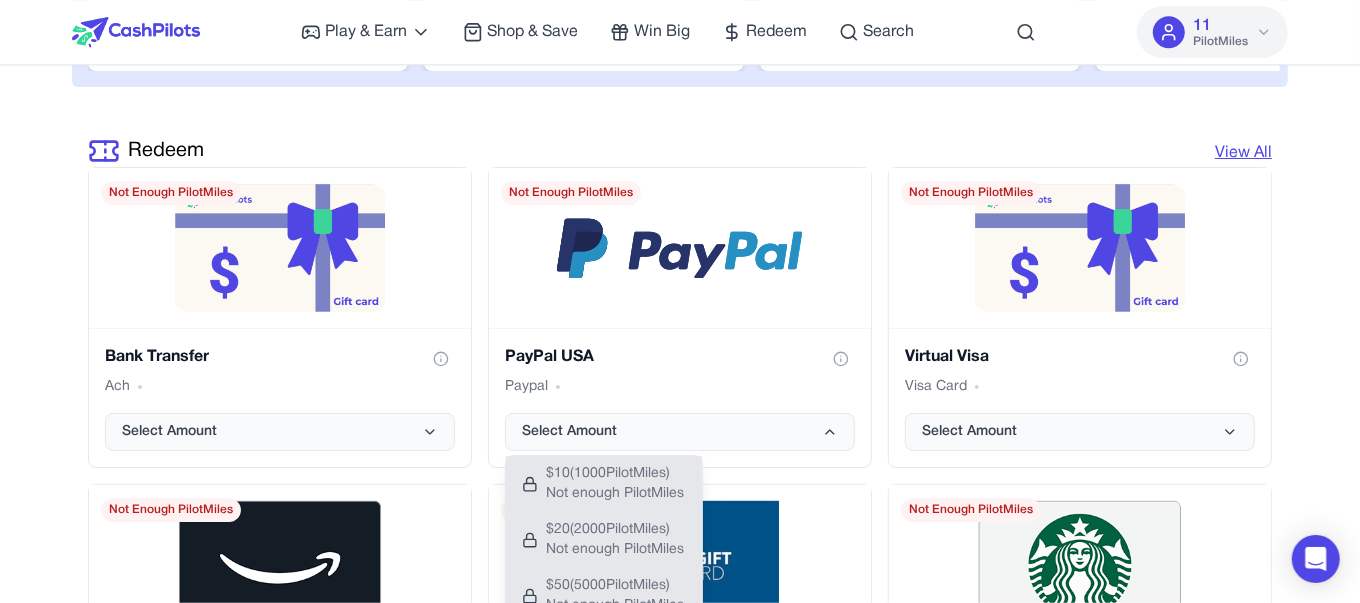click on "Welcome Aboard, Captain  [FIRST] [LAST]! Available PilotMiles 11 PilotMiles Explore Gift Cards Check-In Next check-in available in 23:58:23 Check-In & Claim Takeoff and Earn Join forces, fly further together! Coming soon Team up Disney World Family Adventure Enter Now VIP Weekend in Las Vegas Enter Now Cancún All-Inclusive Resort Enter Now Play and Earn View All 578  PilotMiles FreeCell Deluxe Social Reach the various levels within 30 days.  New users only. Confirms in 30 days Android Games 45514  PilotMiles Game of Vampires Reach the listed goals within 30 days to earn! New users only. You must click “Allow” if tracking permission is requested within the app. Confirms in 7 days iOS Games 33654  PilotMiles Game of Thrones Award will pend for 10 days. You must complete goals within 30 days of installing to receive Up to 0. Confirms Instantly Android Games 67593  PilotMiles Sea of Conquest: Pirate War Web Games 970  PilotMiles X2 Number Puzzle iOS Apps 23539  PilotMiles Project Entropy Web Games 6904 iOS" at bounding box center (680, -1342) 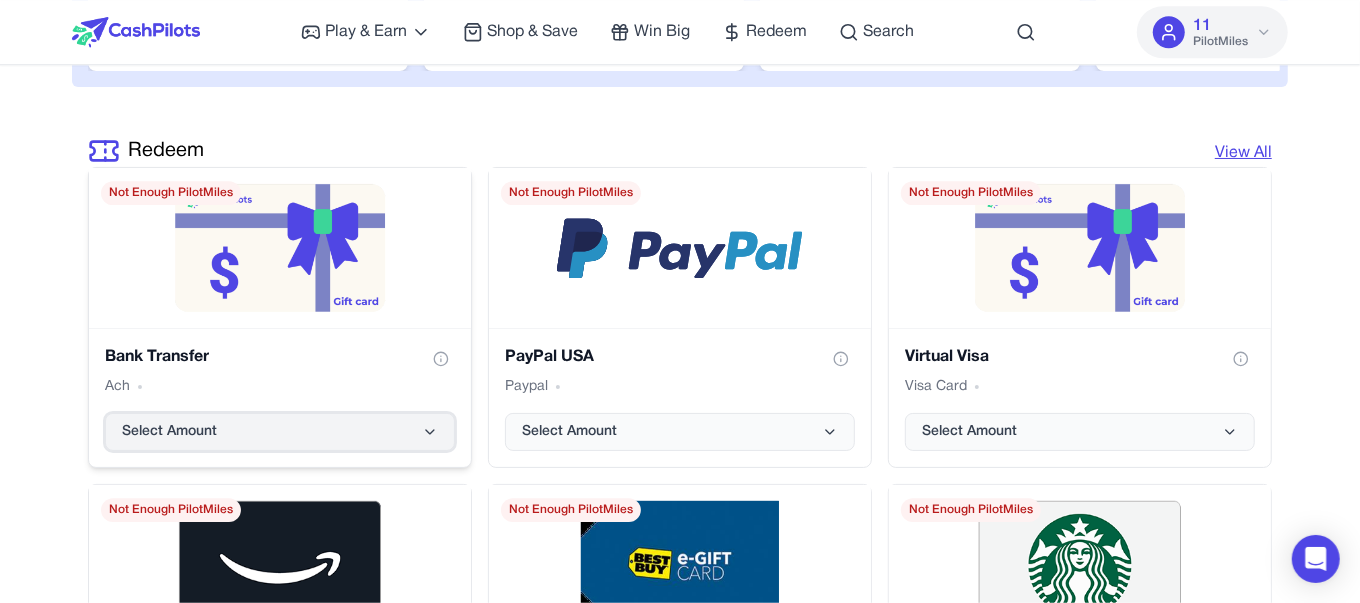 click on "Select Amount" at bounding box center [280, 432] 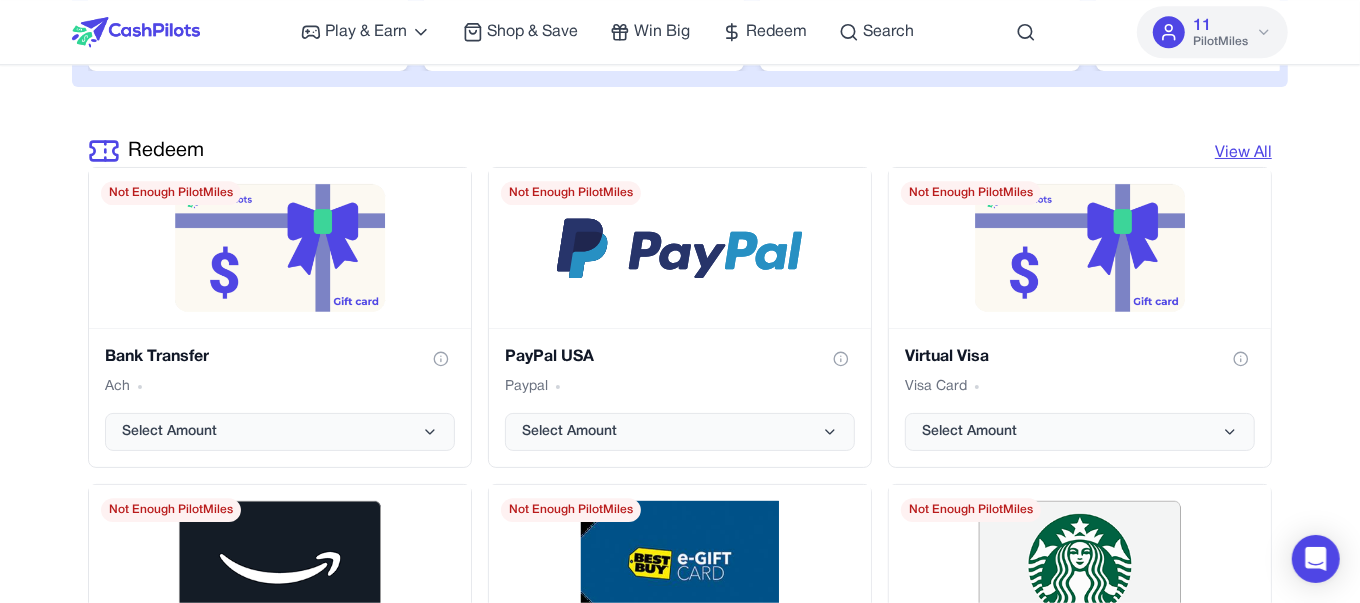 click on "Play & Earn   Play Games Enjoy fun games and earn Try New App Test new app for rewards Answer Surveys Share opinions for PilotMiles Signup & Earn Join service, get rewards Read Articles Learn and earn PilotMiles Shop & Save   Win Big   Redeem   Search   11 PilotMiles Home Play & Earn Shop & Save Win Big Redeem Search [FIRST] [LAST] 11 PilotMiles Welcome Aboard, Captain  [FIRST] [LAST]! Available PilotMiles 11 PilotMiles Explore Gift Cards Check-In Next check-in available in 23:58:21 Check-In & Claim Takeoff and Earn Join forces, fly further together! Coming soon Team up Disney World Family Adventure Enter Now VIP Weekend in Las Vegas Enter Now Cancún All-Inclusive Resort Enter Now Play and Earn View All 578  PilotMiles FreeCell Deluxe Social Reach the various levels within 30 days.  New users only. Confirms in 30 days Android Games 45514  PilotMiles Game of Vampires iOS Games 33654  PilotMiles Game of Thrones Android Games 67593  PilotMiles Sea of Conquest: Pirate War Web Games 970  PilotMiles iOS Apps 8" at bounding box center (680, -1127) 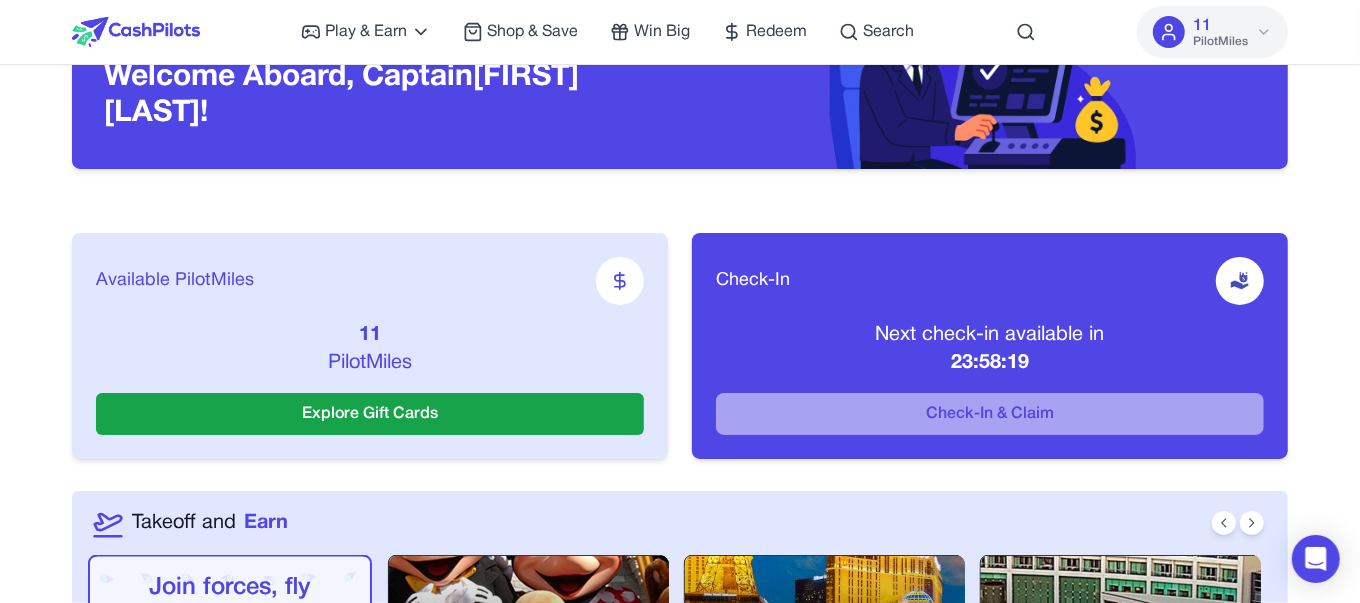 scroll, scrollTop: 0, scrollLeft: 0, axis: both 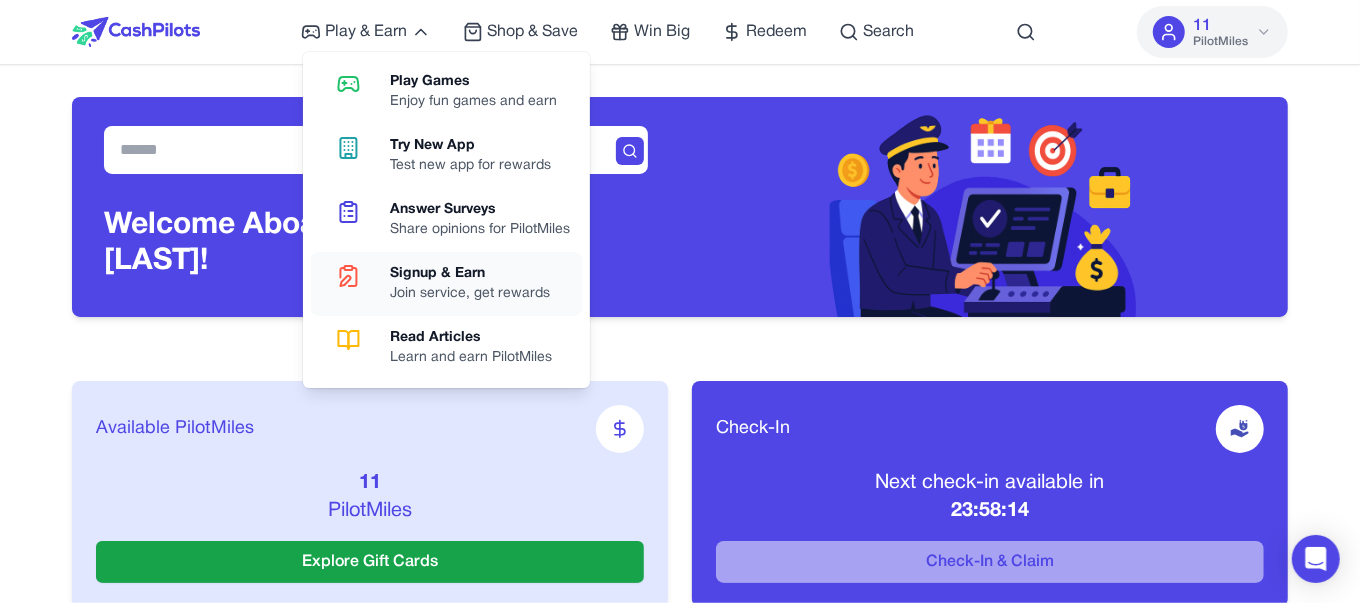 click on "Signup & Earn" at bounding box center (470, 274) 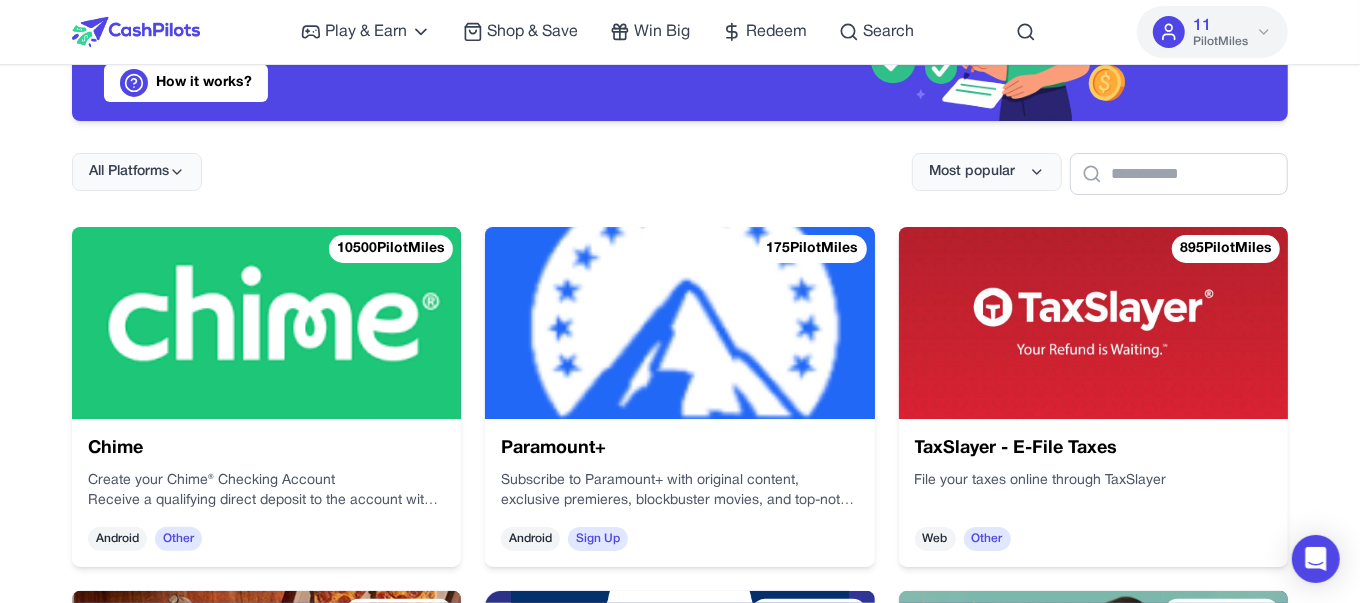 scroll, scrollTop: 197, scrollLeft: 0, axis: vertical 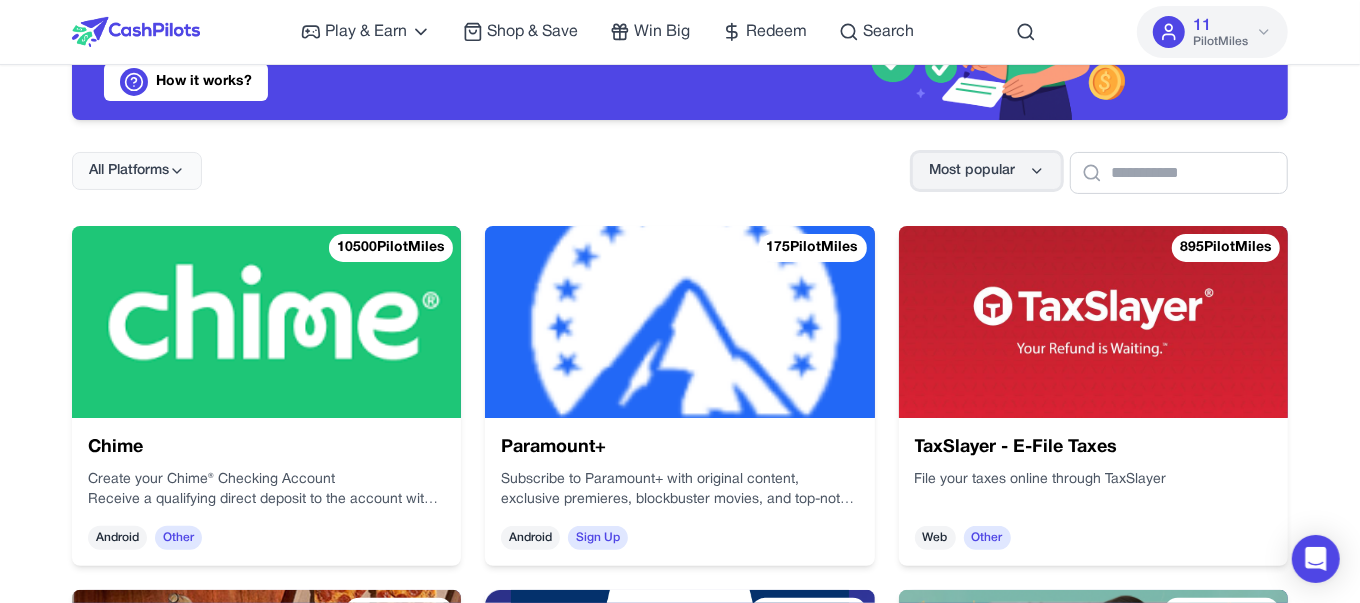 click on "Most popular" at bounding box center [972, 171] 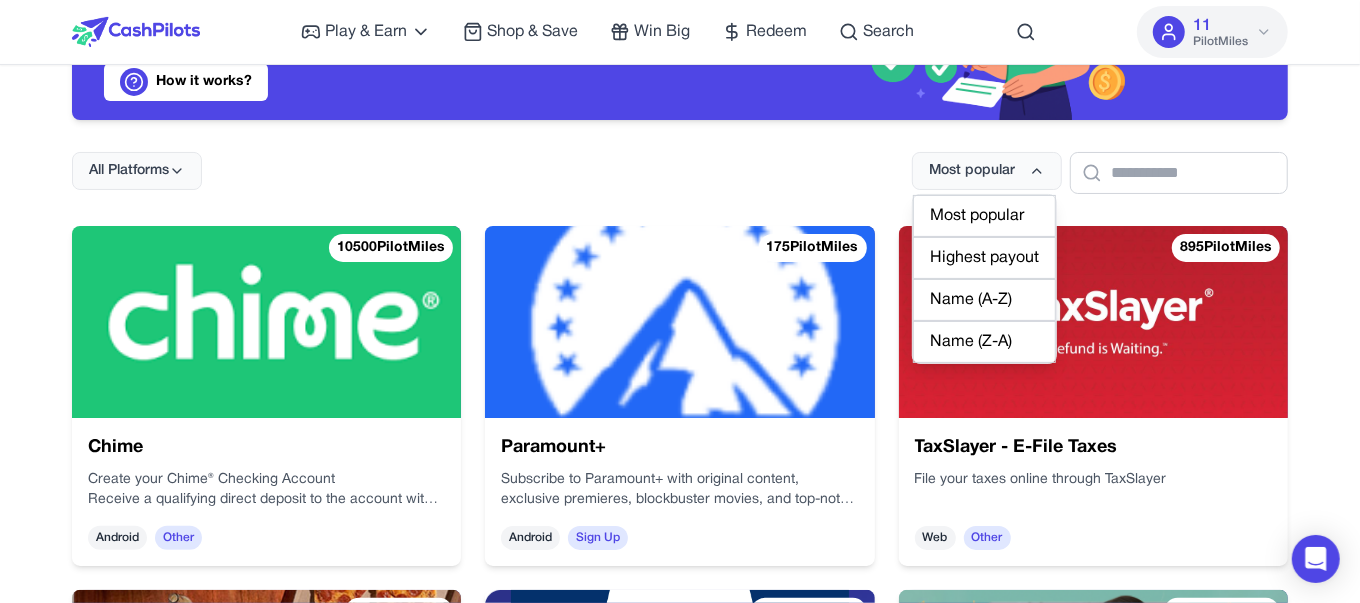 click on "Highest payout" at bounding box center (984, 258) 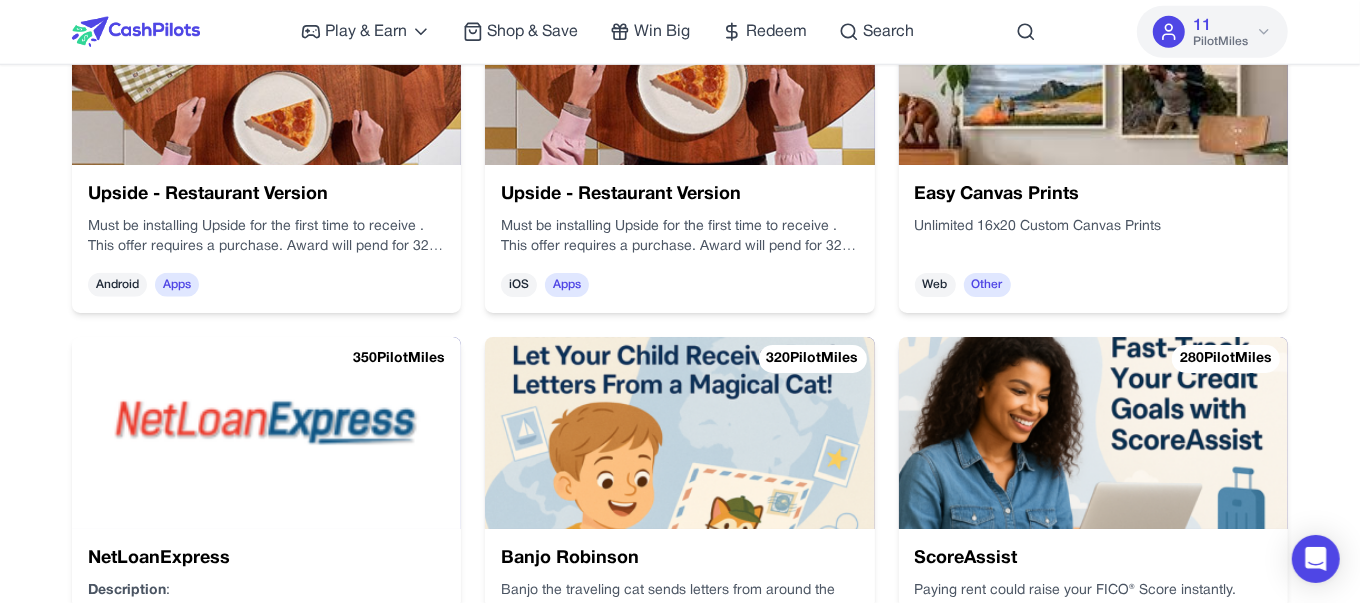 scroll, scrollTop: 1198, scrollLeft: 0, axis: vertical 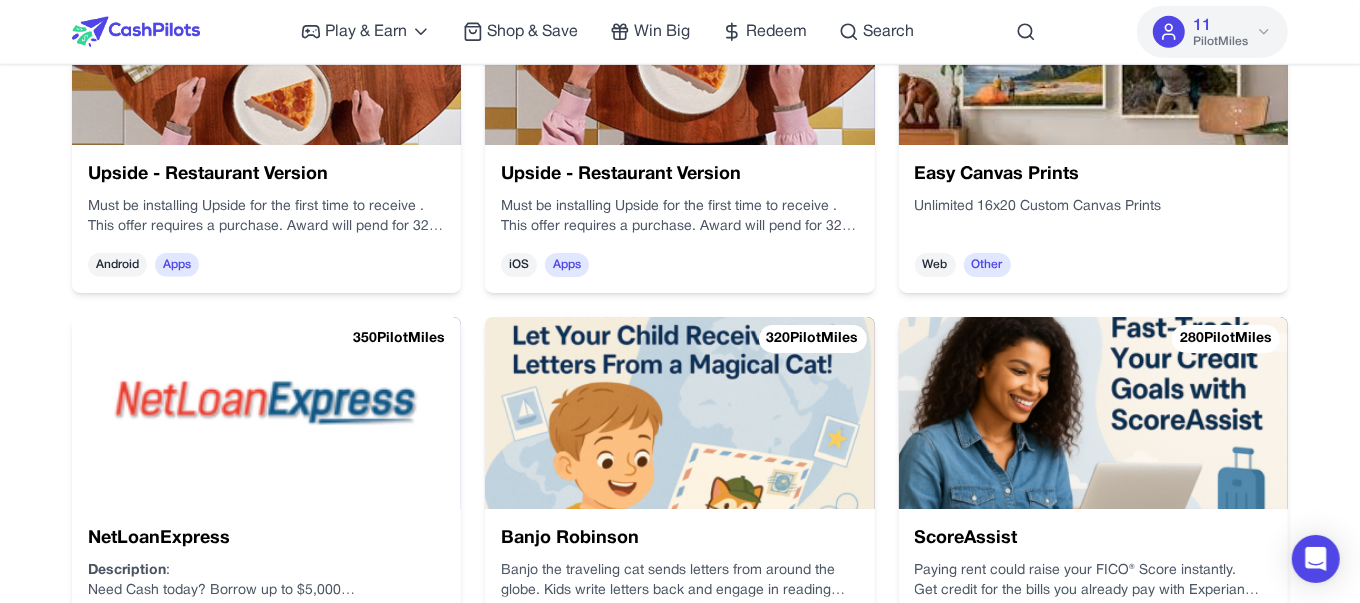 click at bounding box center (266, 413) 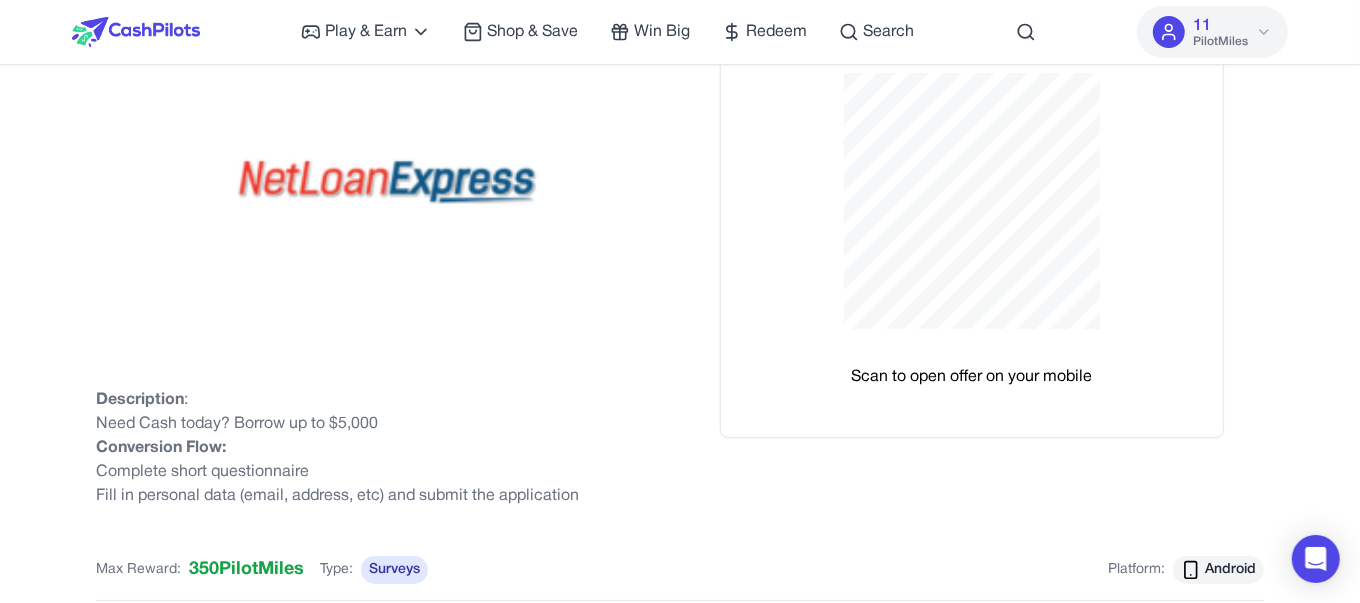 scroll, scrollTop: 0, scrollLeft: 0, axis: both 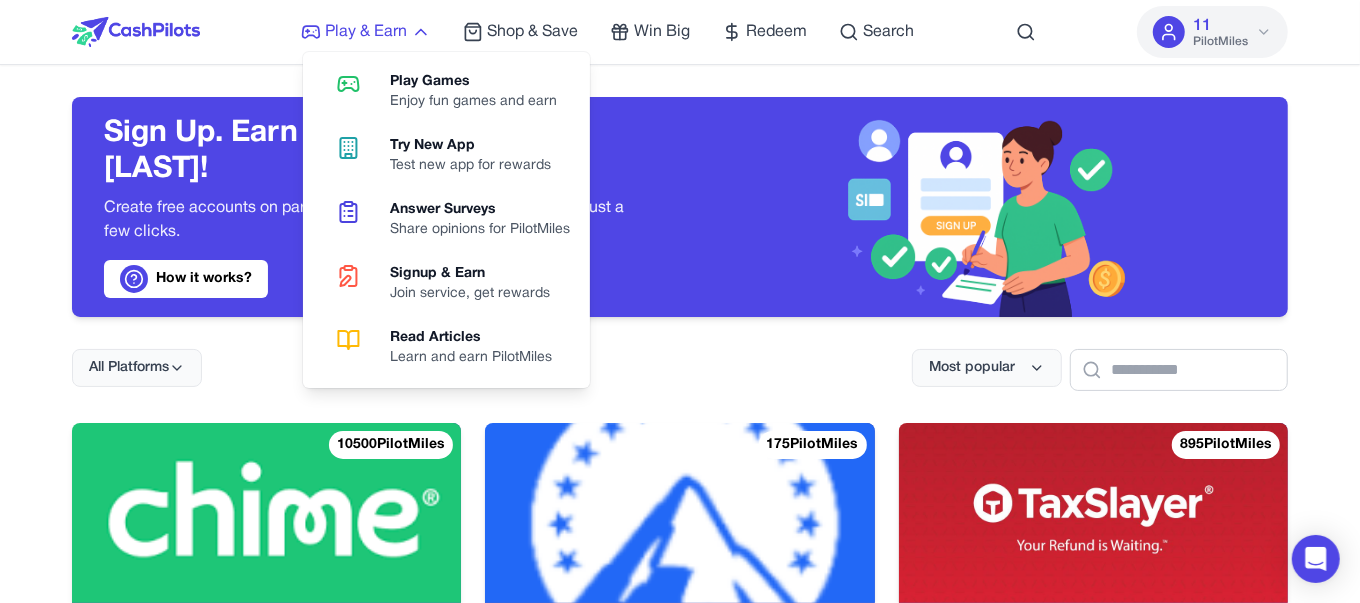 click on "Play & Earn" at bounding box center [366, 32] 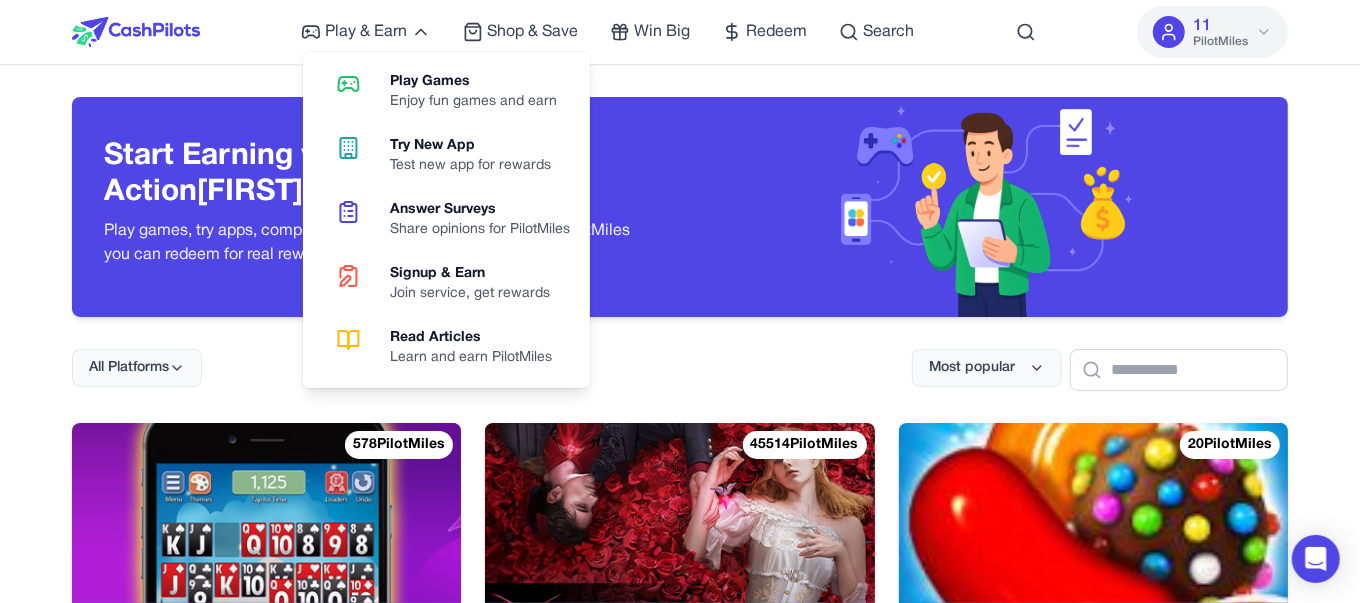 click on "Play & Earn   Play Games Enjoy fun games and earn Try New App Test new app for rewards Answer Surveys Share opinions for PilotMiles Signup & Earn Join service, get rewards Read Articles Learn and earn PilotMiles Shop & Save   Win Big   Redeem   Search   11 PilotMiles Home Play & Earn Shop & Save Win Big Redeem Search [FIRST] [LAST] 11 PilotMiles Start Earning with Every Action  [FIRST] [LAST]! Play games, try apps, complete surveys and more — all to earn PilotMiles you can redeem for real rewards. All Platforms Most popular 578  PilotMiles FreeCell Deluxe Social Reach the various levels within 30 days.  New users only. Confirms in 30 days Android Games 45514  PilotMiles Game of Vampires Reach the listed goals within 30 days to earn! New users only. You must click “Allow” if tracking permission is requested within the app. Confirms in 7 days iOS Games 20  PilotMiles Candy Crush Saga Android Games 52  PilotMiles Peacock TV Android Subscriptions 33654  PilotMiles Game of Thrones Android Games 10500
8" at bounding box center (680, 4285) 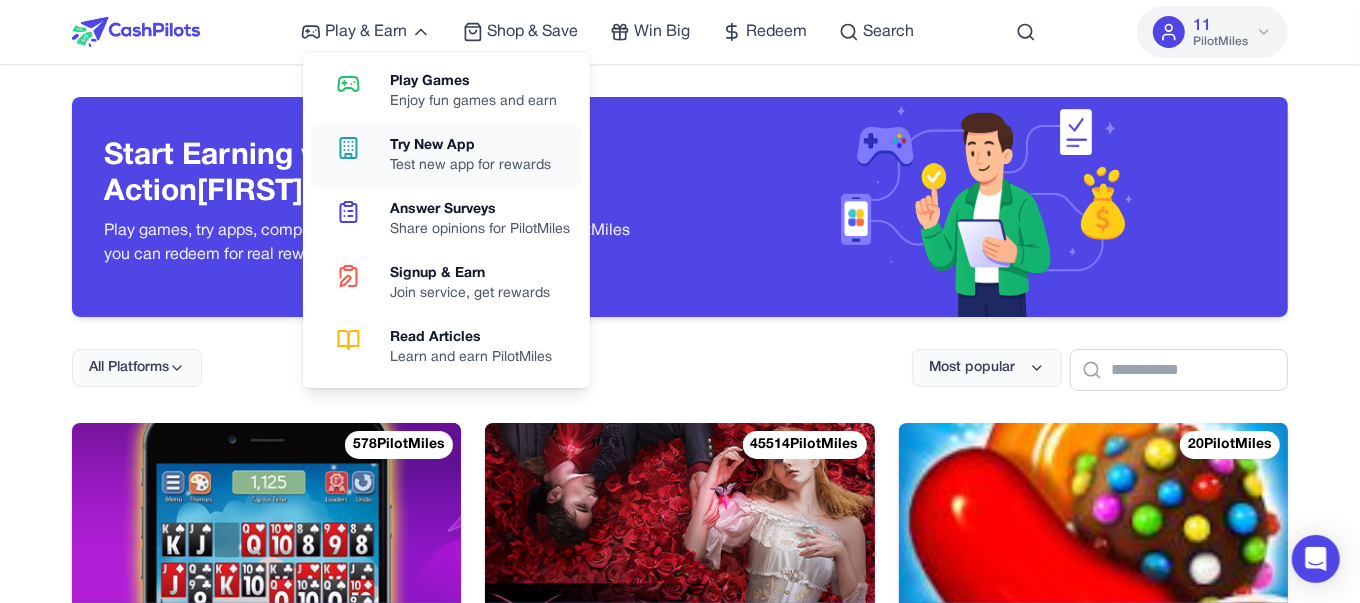 click on "Test new app for rewards" at bounding box center [470, 166] 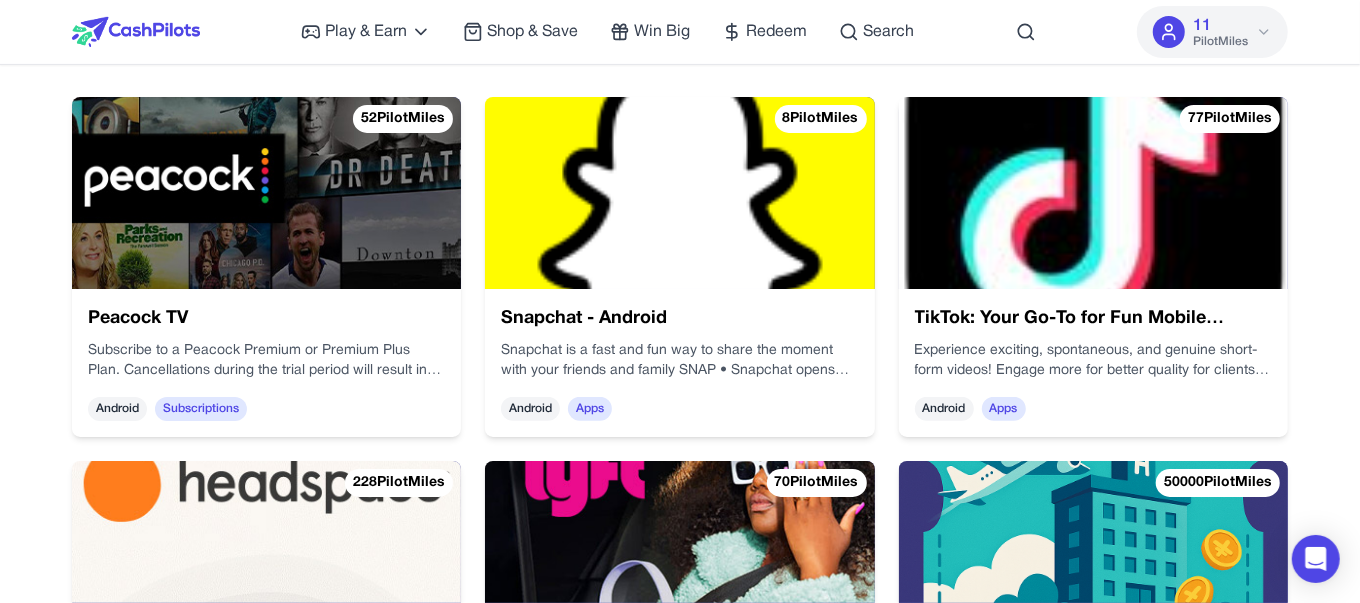 scroll, scrollTop: 0, scrollLeft: 0, axis: both 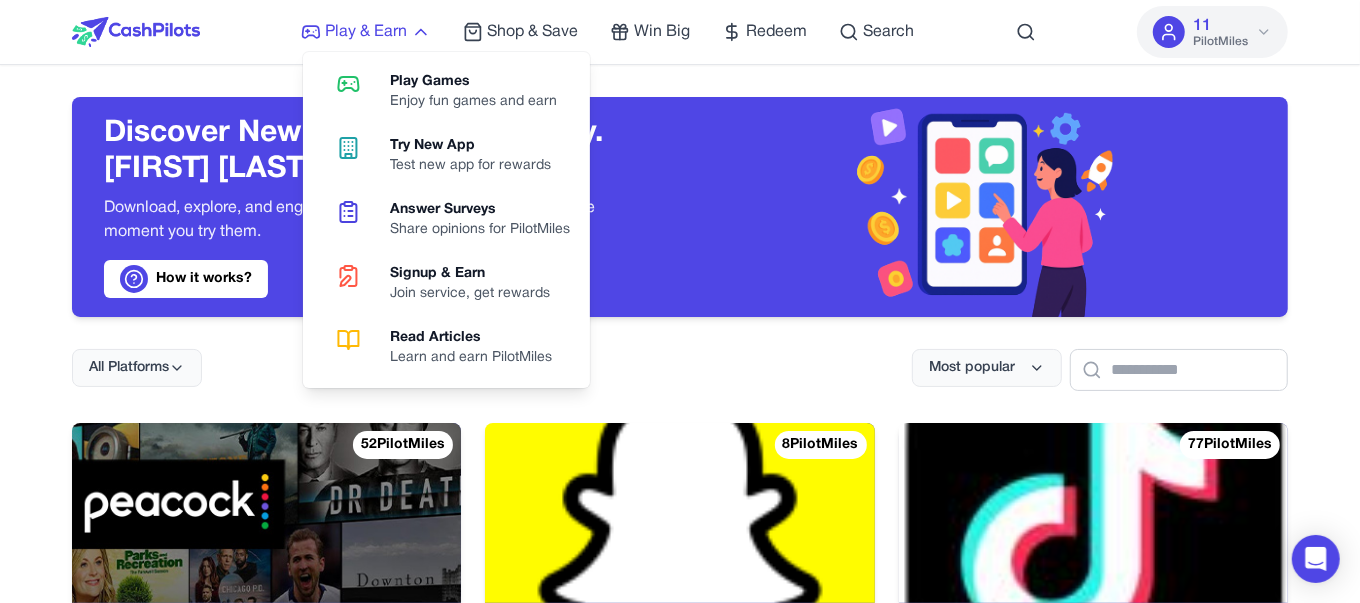 click 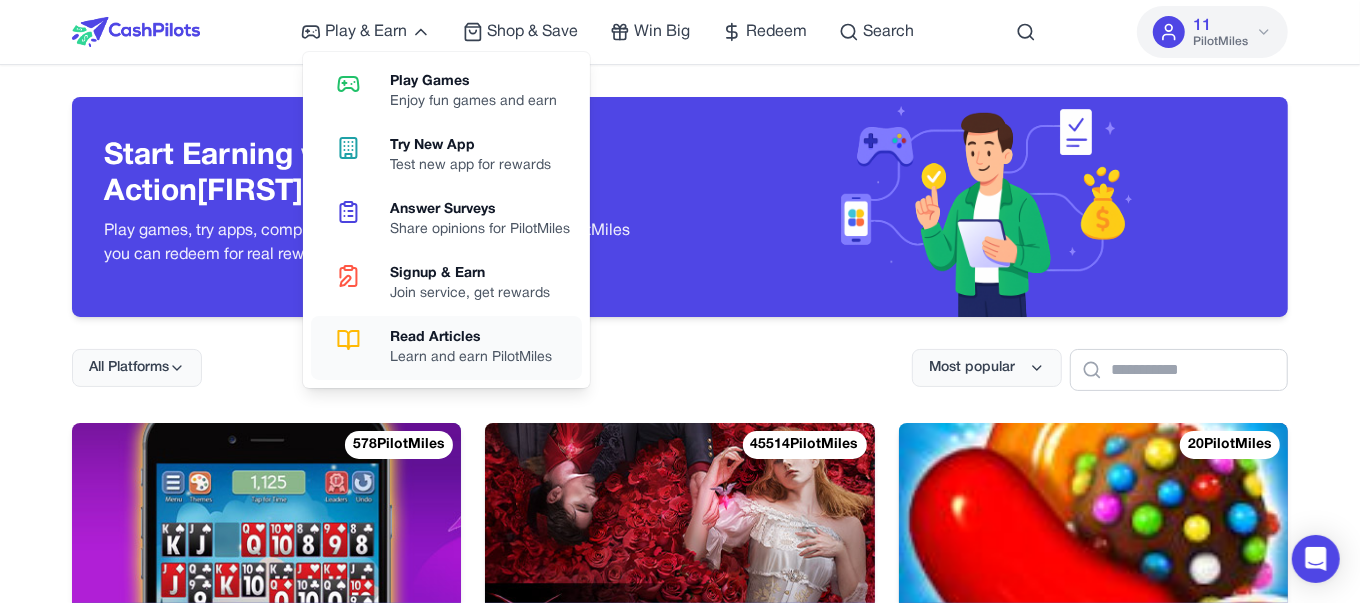 click on "Read Articles" at bounding box center [471, 338] 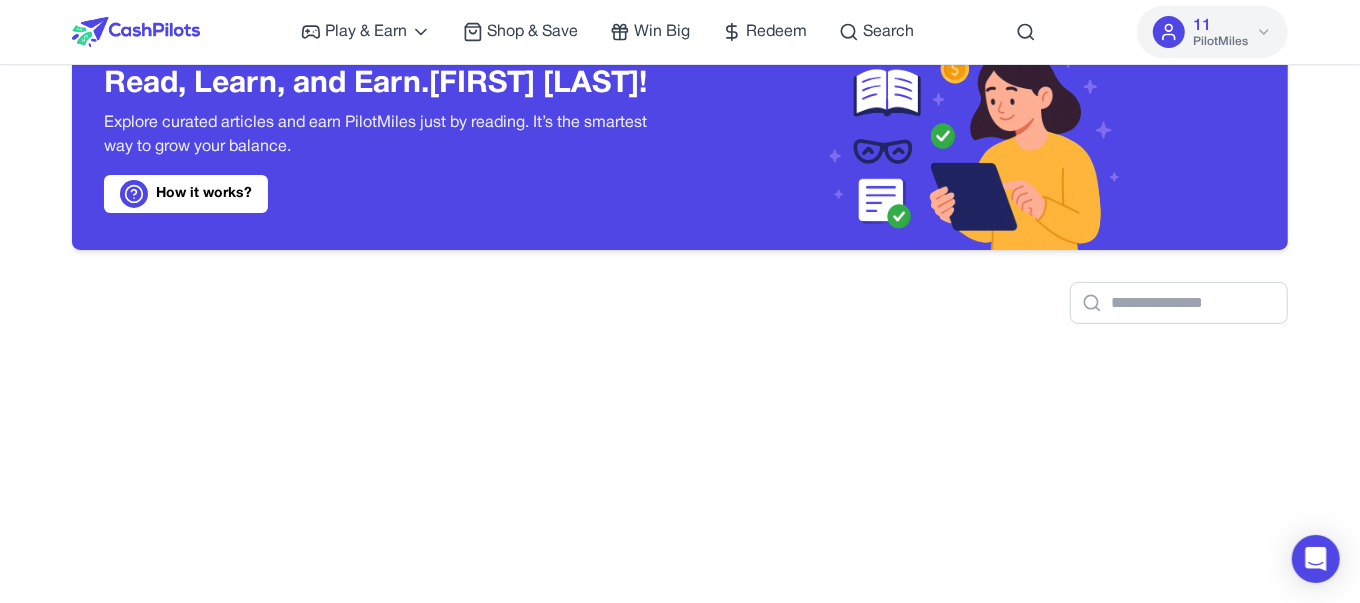 scroll, scrollTop: 80, scrollLeft: 0, axis: vertical 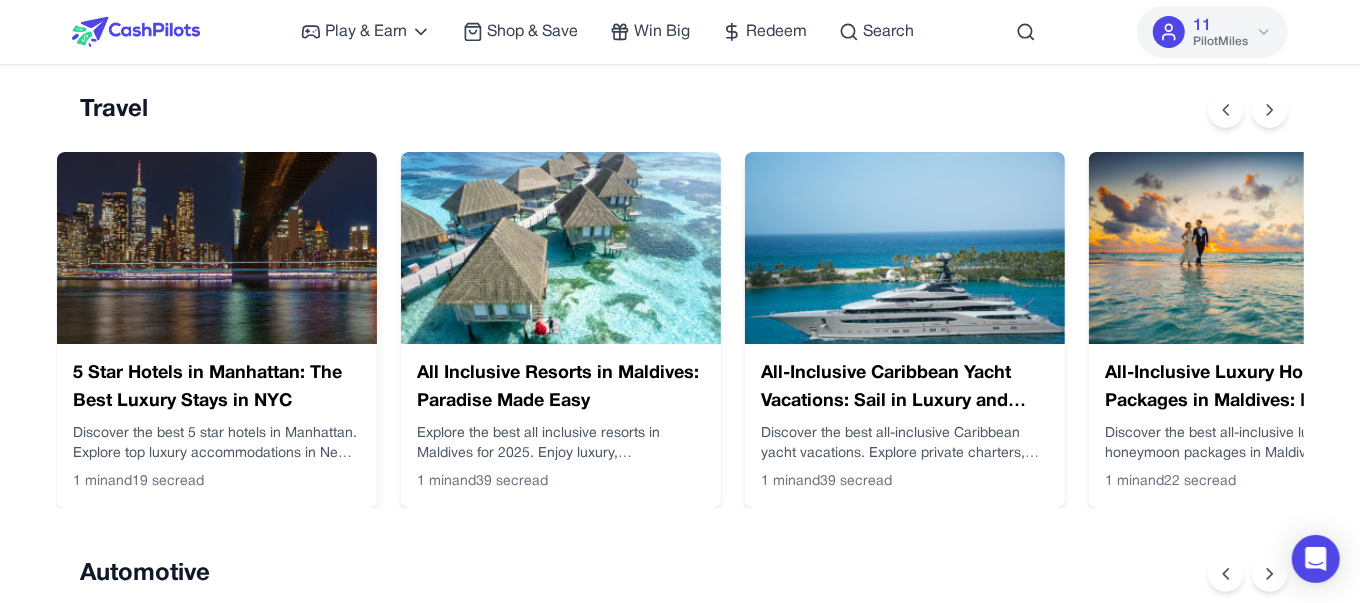 click on "5 Star Hotels in Manhattan: The Best Luxury Stays in NYC" at bounding box center (217, 388) 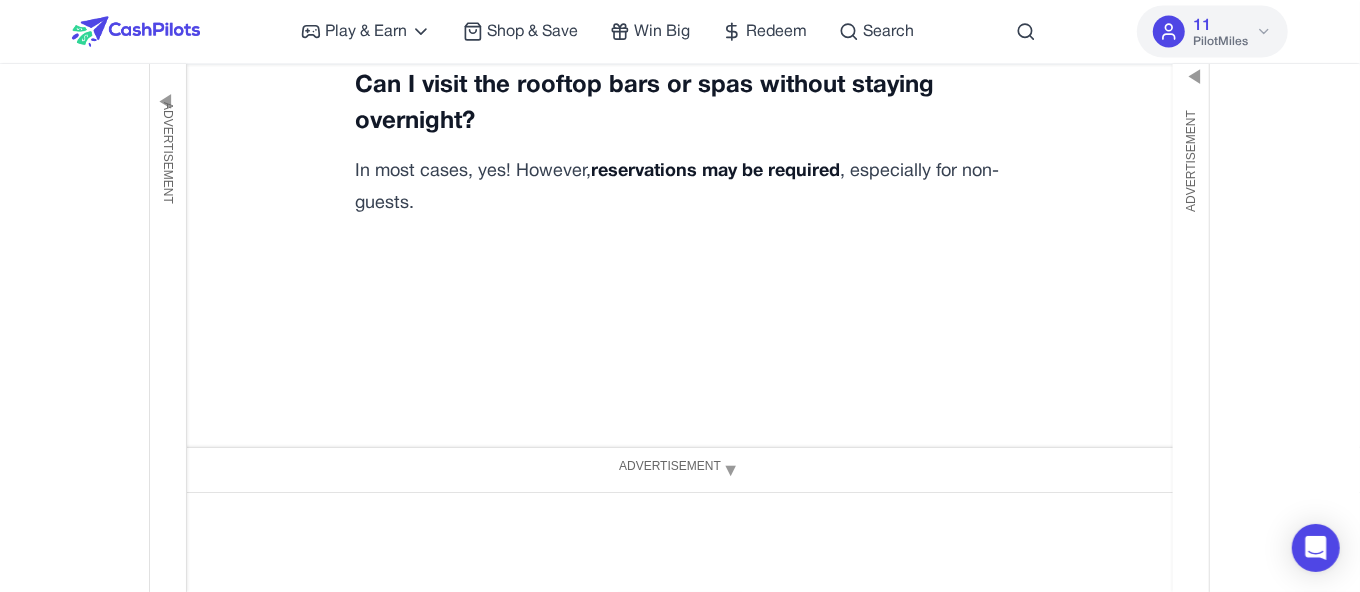 scroll, scrollTop: 7068, scrollLeft: 0, axis: vertical 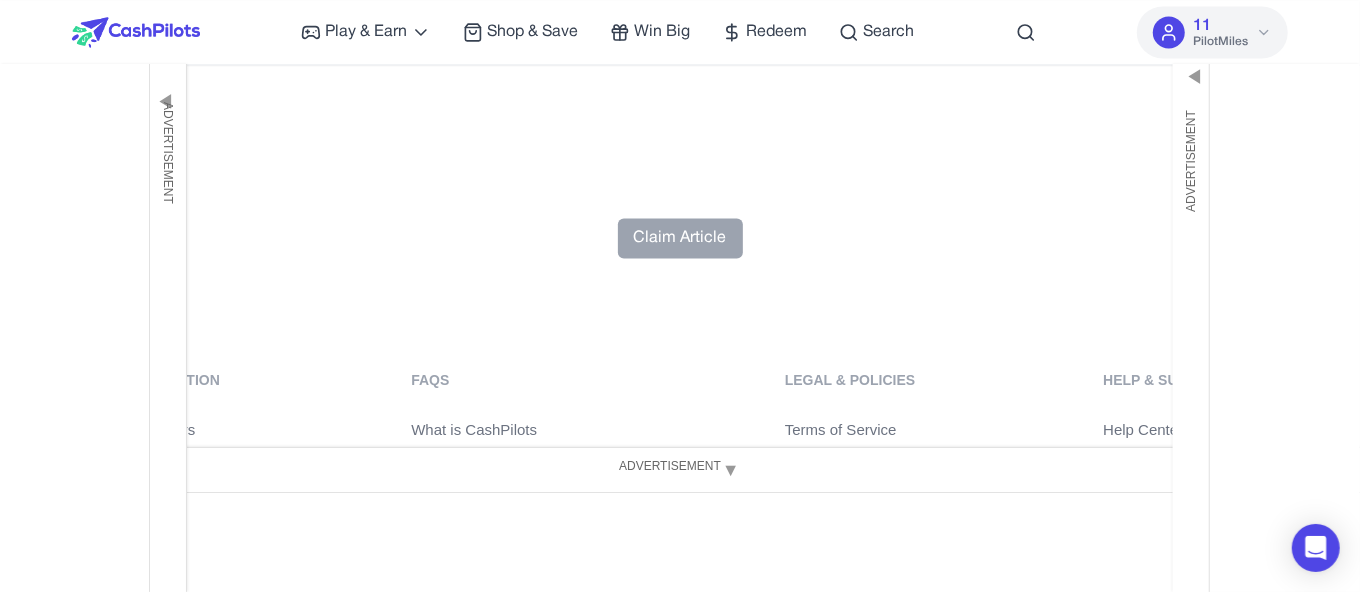 click 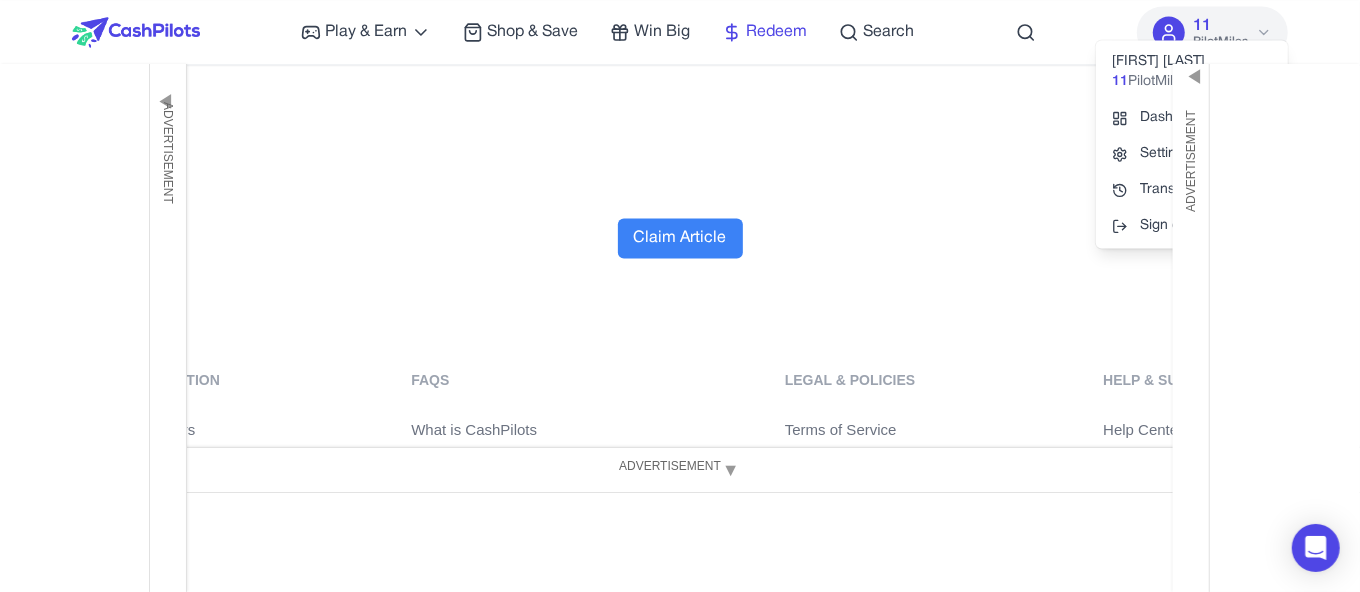click 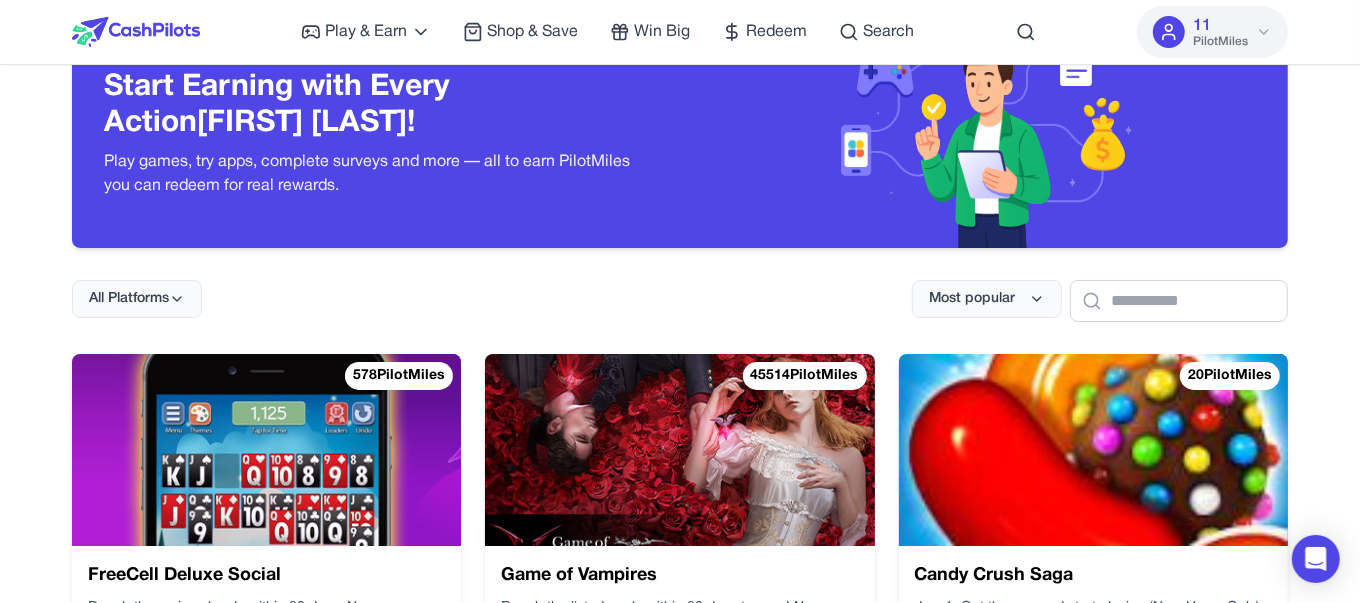 scroll, scrollTop: 54, scrollLeft: 0, axis: vertical 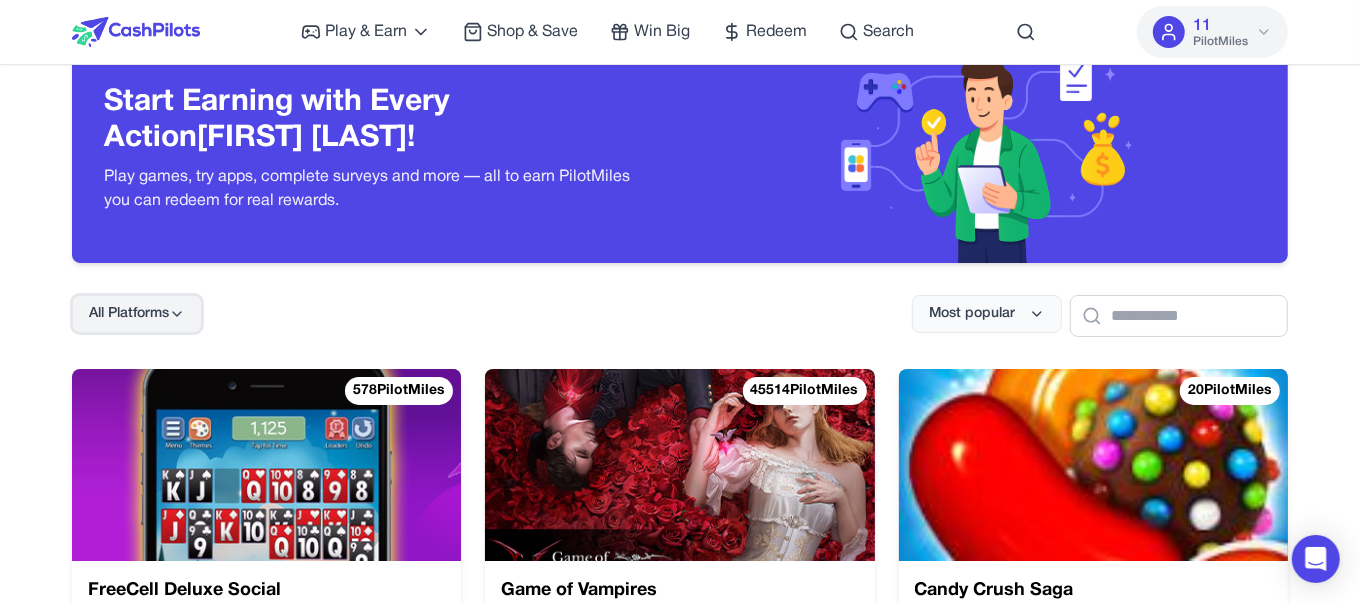 click on "All Platforms" at bounding box center [129, 314] 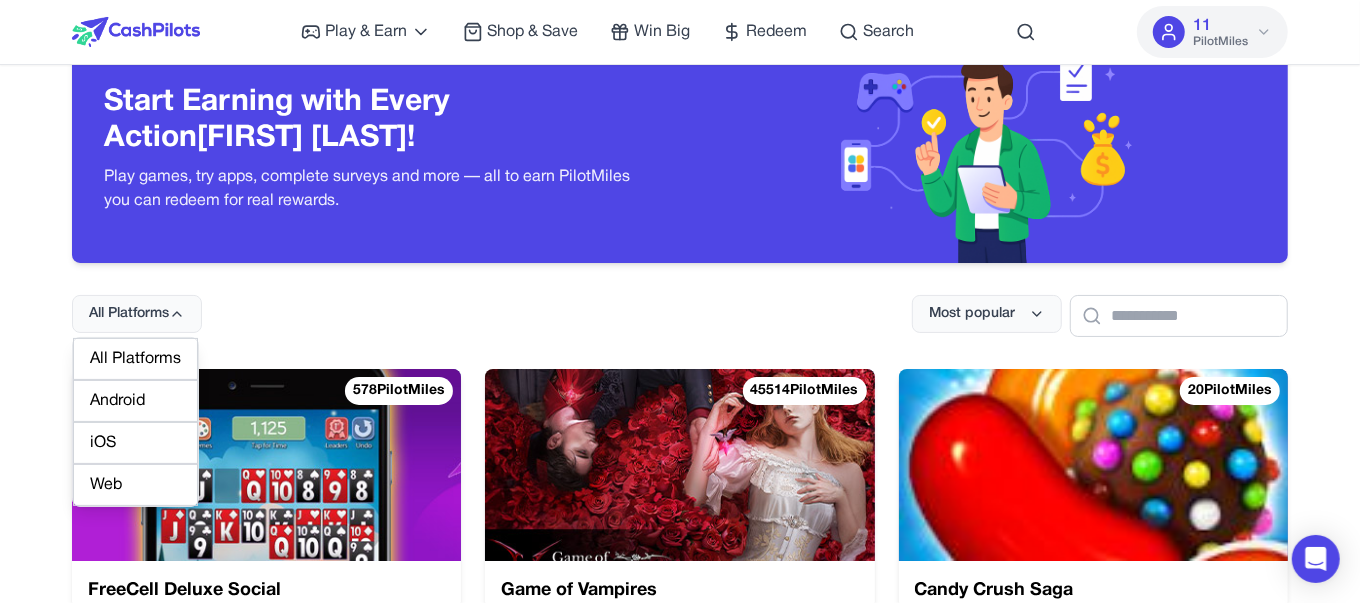 click on "Web" at bounding box center (135, 485) 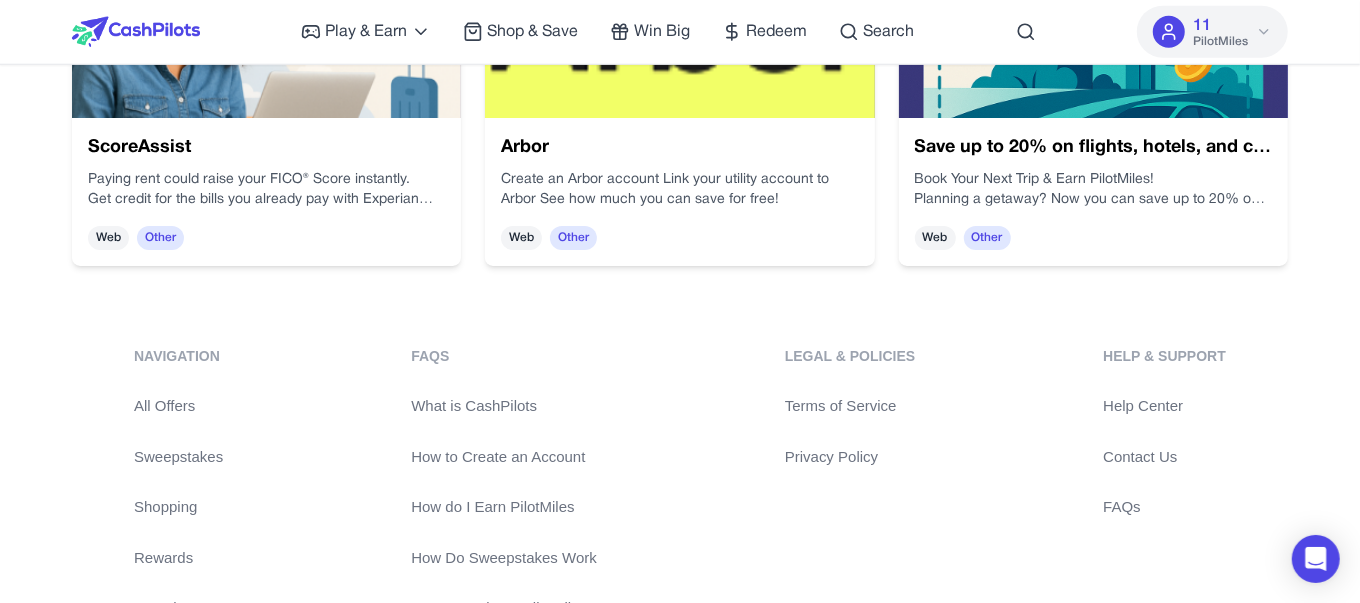scroll, scrollTop: 981, scrollLeft: 0, axis: vertical 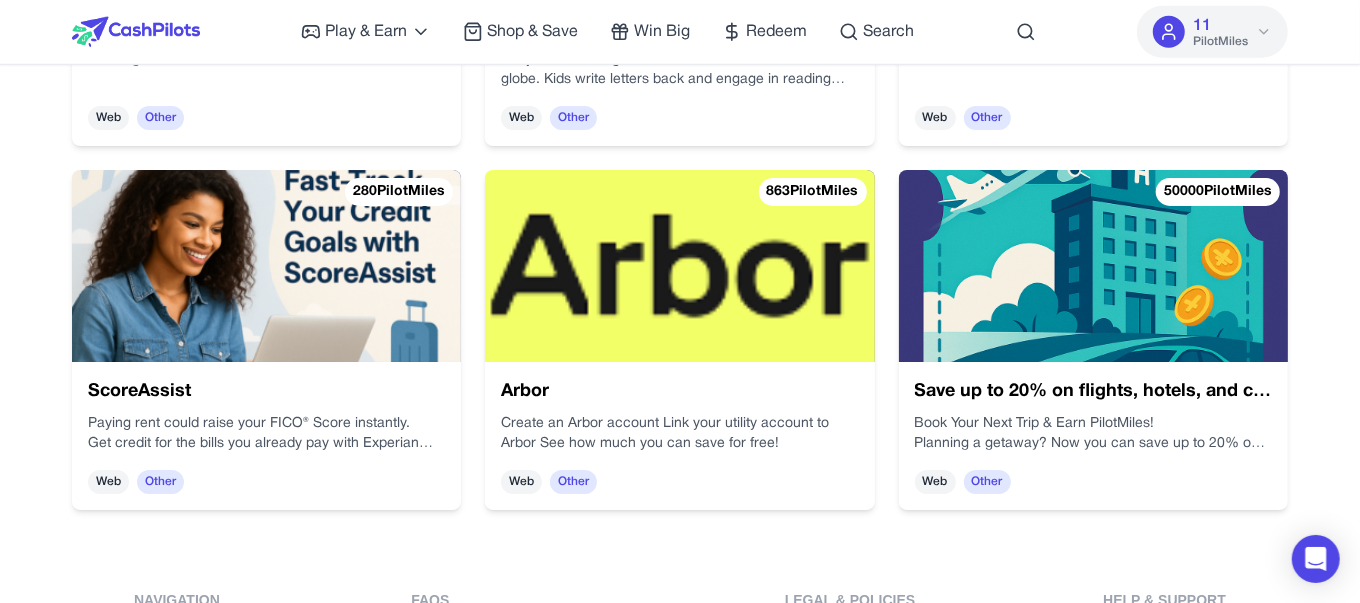 click at bounding box center [1093, 266] 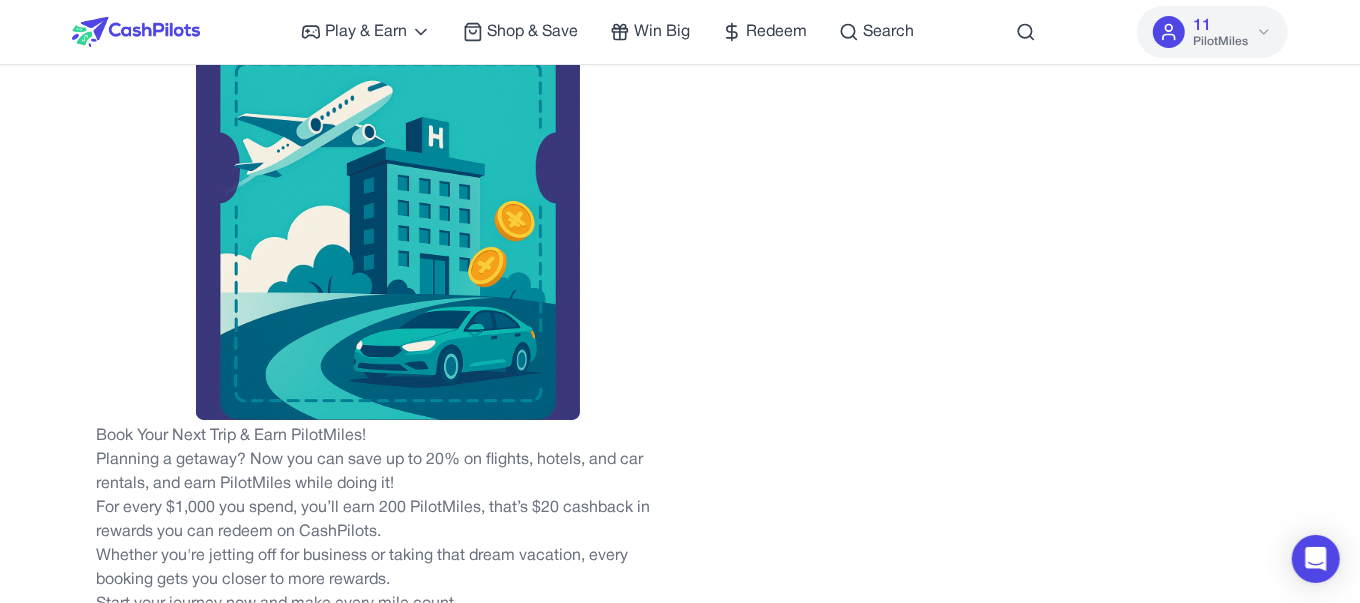 scroll, scrollTop: 0, scrollLeft: 0, axis: both 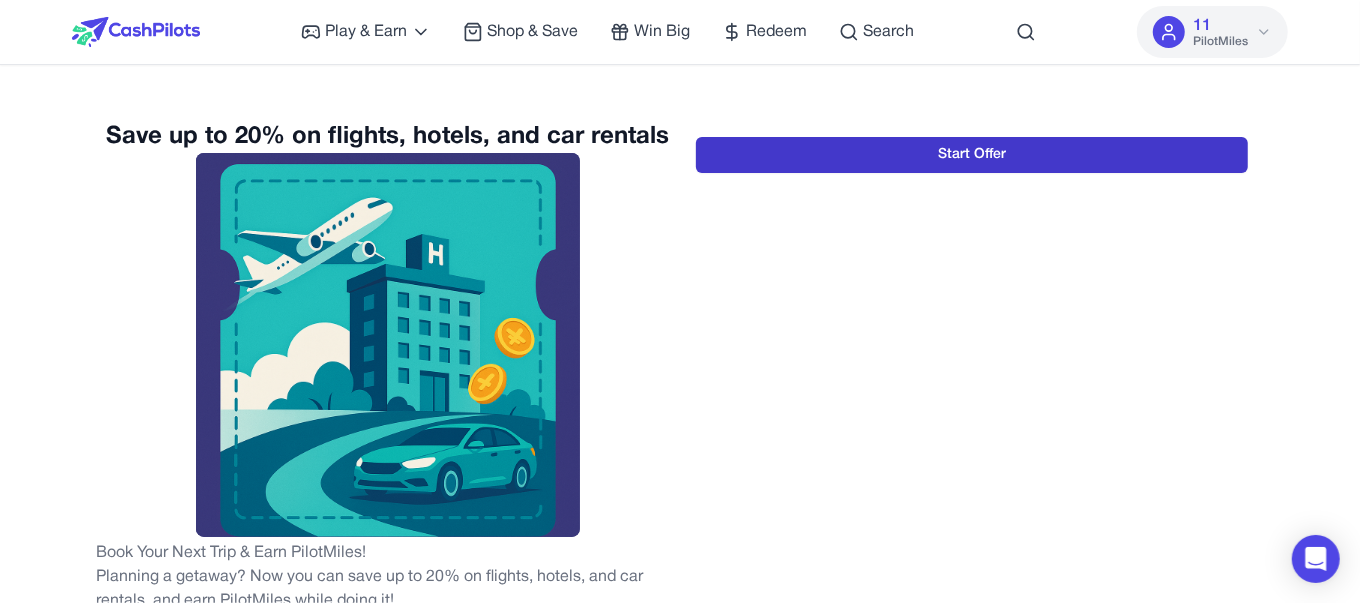 click on "Start Offer" at bounding box center (972, 155) 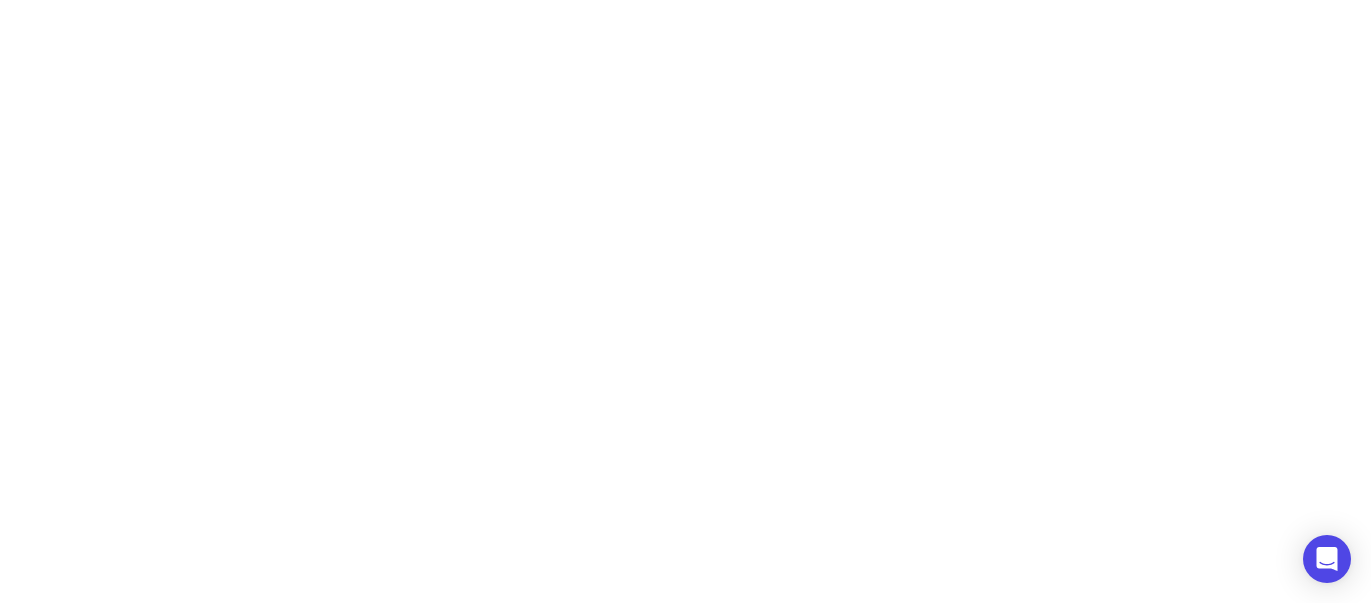 scroll, scrollTop: 0, scrollLeft: 0, axis: both 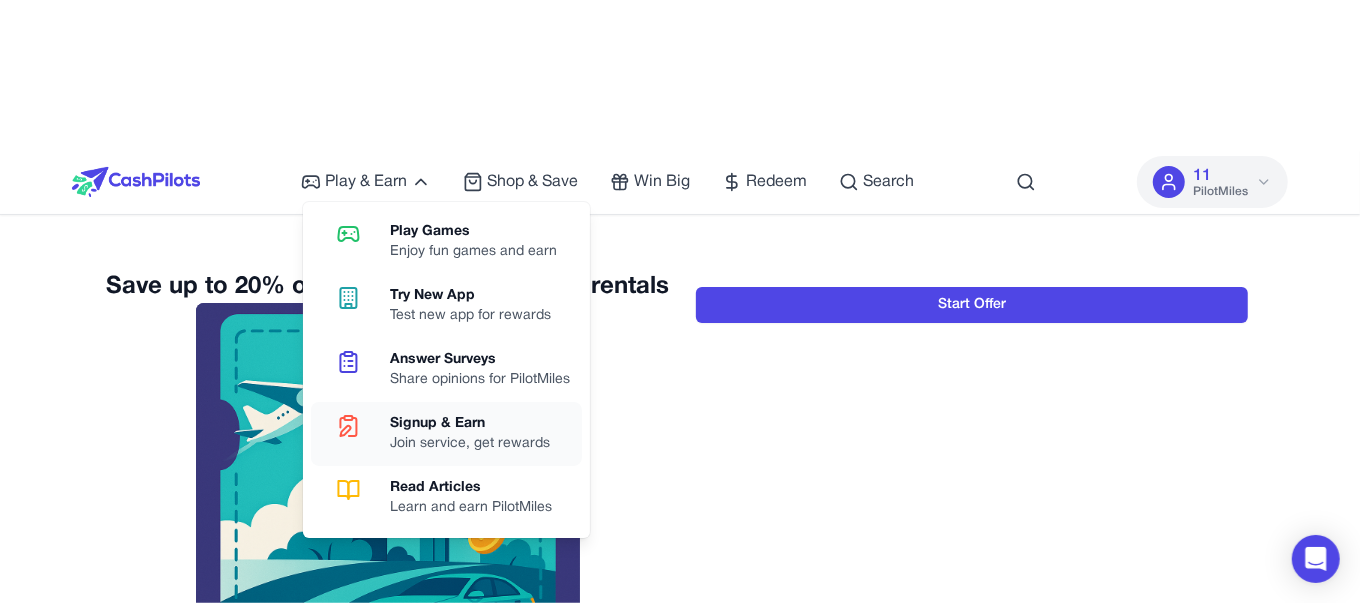click on "Signup & Earn" at bounding box center [470, 424] 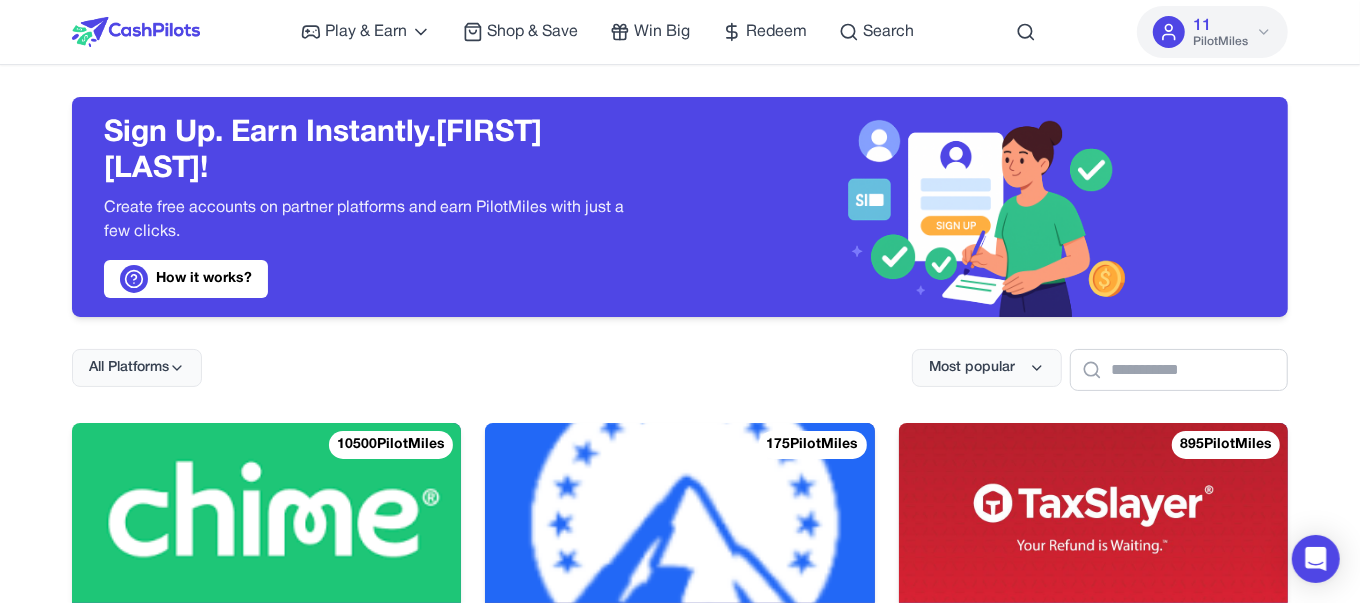 click on "How it works?" at bounding box center [186, 279] 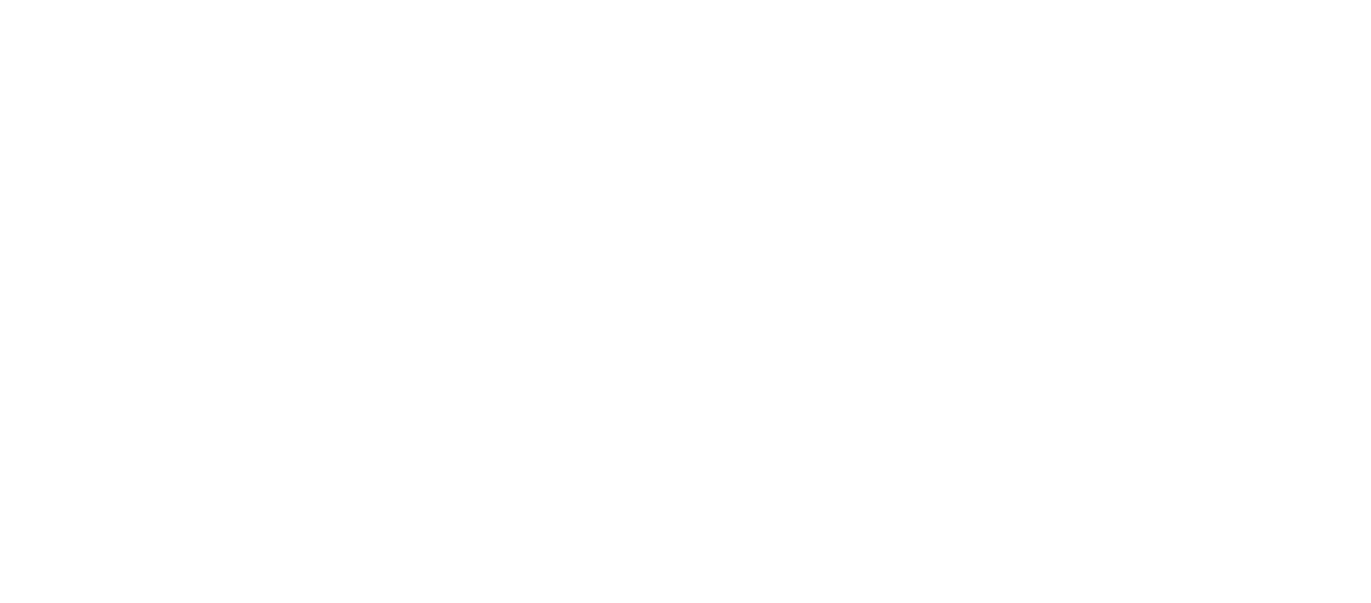 scroll, scrollTop: 0, scrollLeft: 0, axis: both 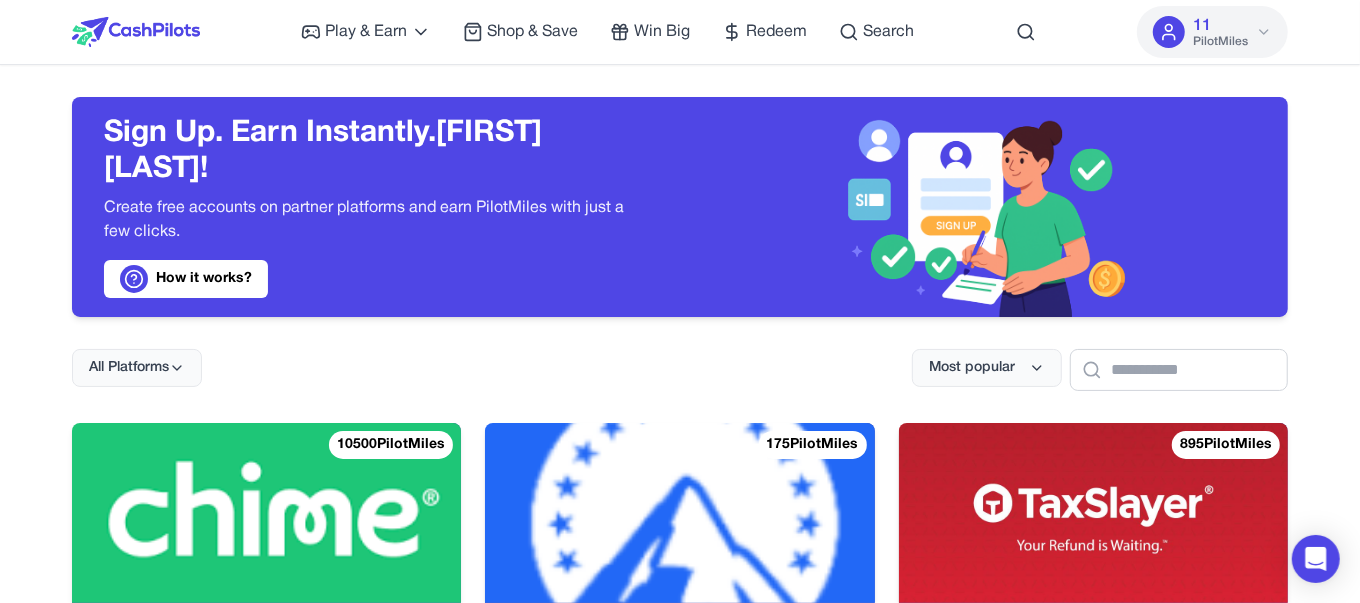 click 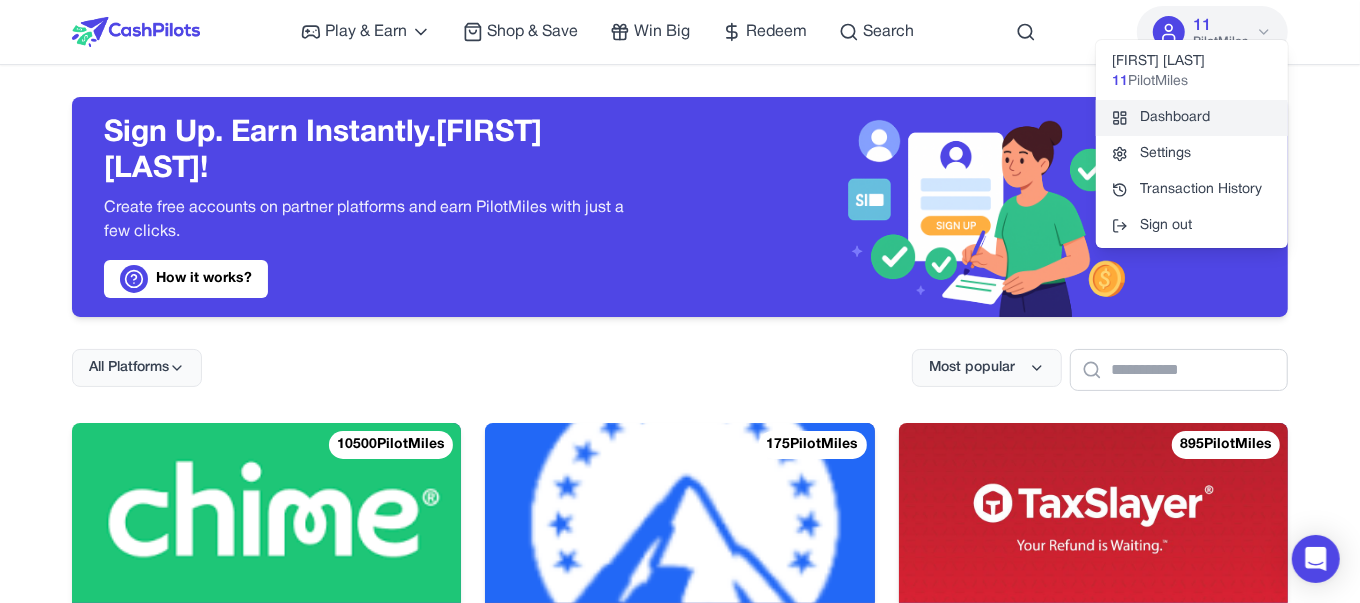 click on "Dashboard" at bounding box center [1192, 118] 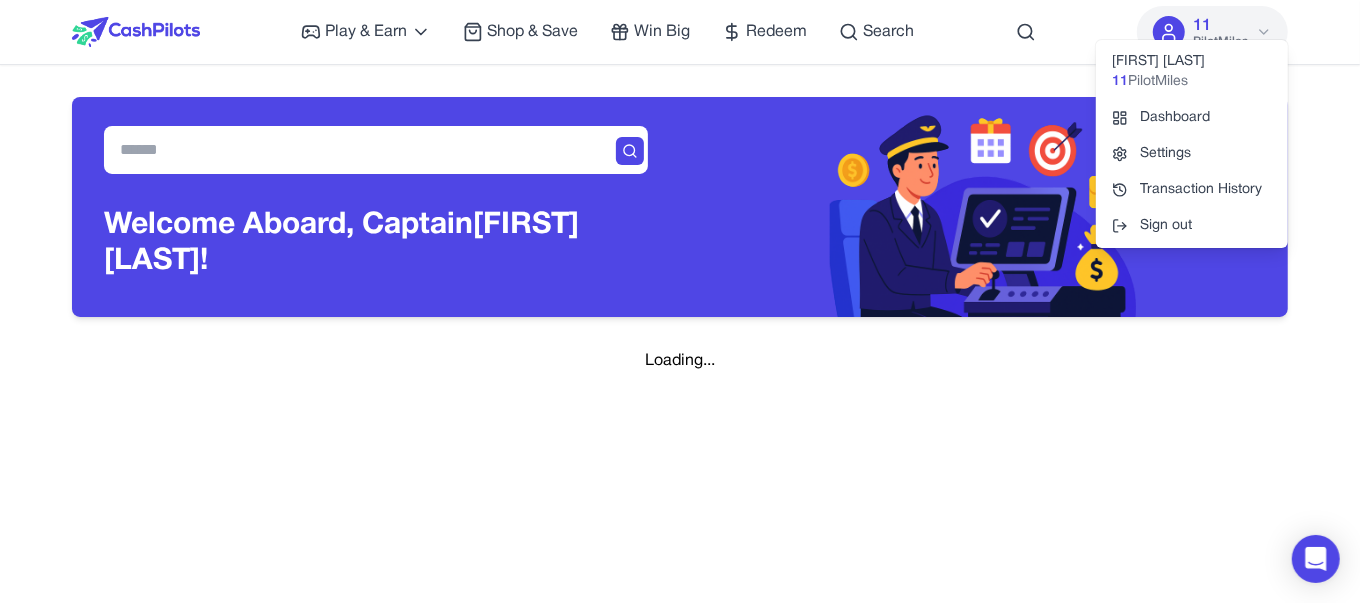 click on "Play & Earn   Play Games Enjoy fun games and earn Try New App Test new app for rewards Answer Surveys Share opinions for PilotMiles Signup & Earn Join service, get rewards Read Articles Learn and earn PilotMiles Shop & Save   Win Big   Redeem   Search   11 PilotMiles Valentino Mendez 11  PilotMiles Dashboard Settings Transaction History Sign out Home Play & Earn Shop & Save Win Big Redeem Search Valentino Mendez 11 PilotMiles Welcome Aboard, Captain  Valentino Mendez! Loading... navigation All Offers Sweepstakes Shopping Rewards Search FAQs What is CashPilots How to Create an Account How do I Earn PilotMiles How Do Sweepstakes Work How to Redeem PilotMiles Legal & Policies Terms of Service Privacy Policy Help & Support Help Center Contact Us FAQs © 2025 CashPilots. All rights reserved. Version 1.0.0" at bounding box center (680, 739) 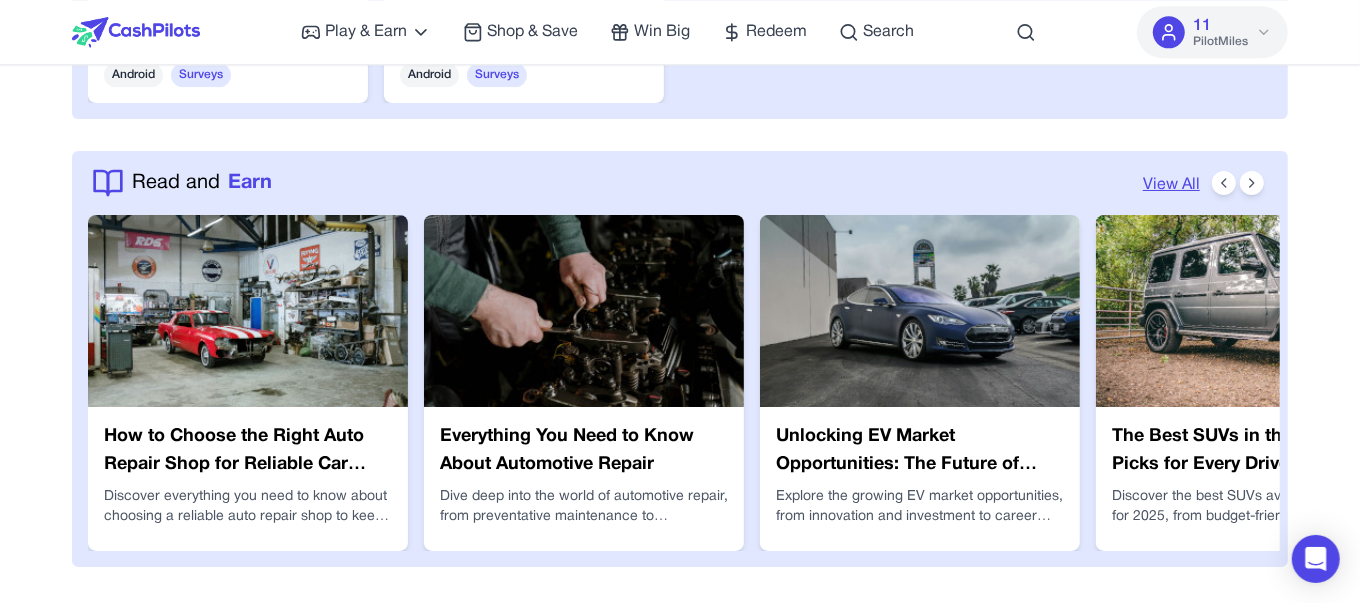 scroll, scrollTop: 3146, scrollLeft: 0, axis: vertical 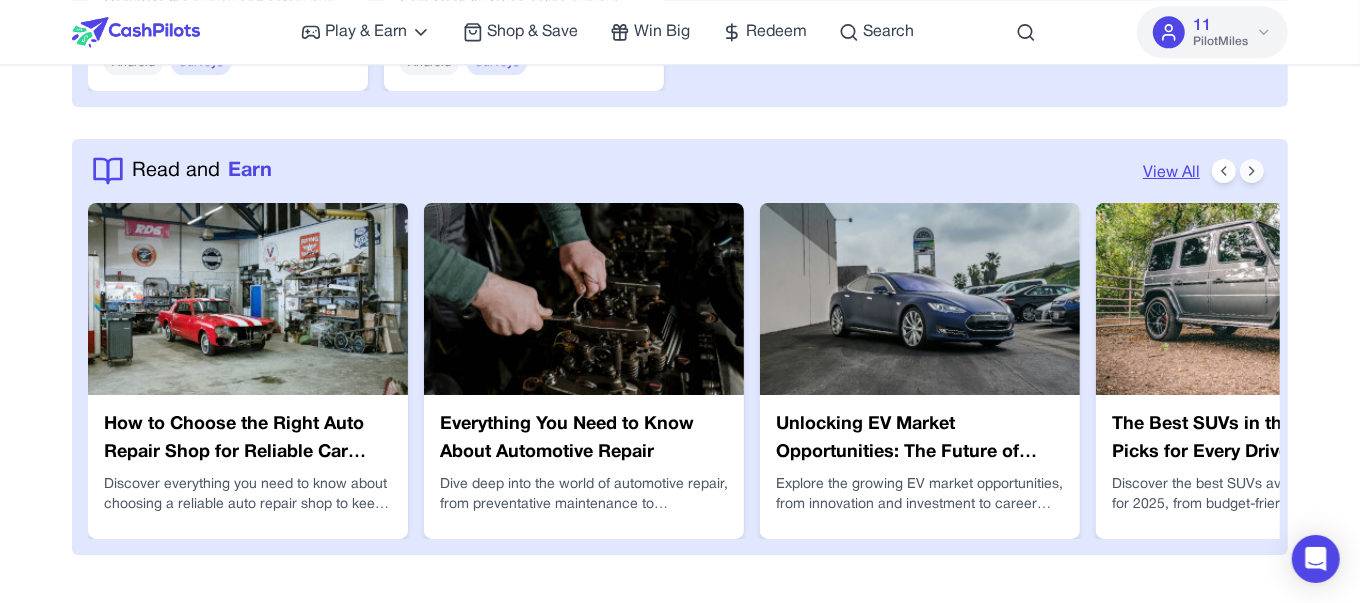 click 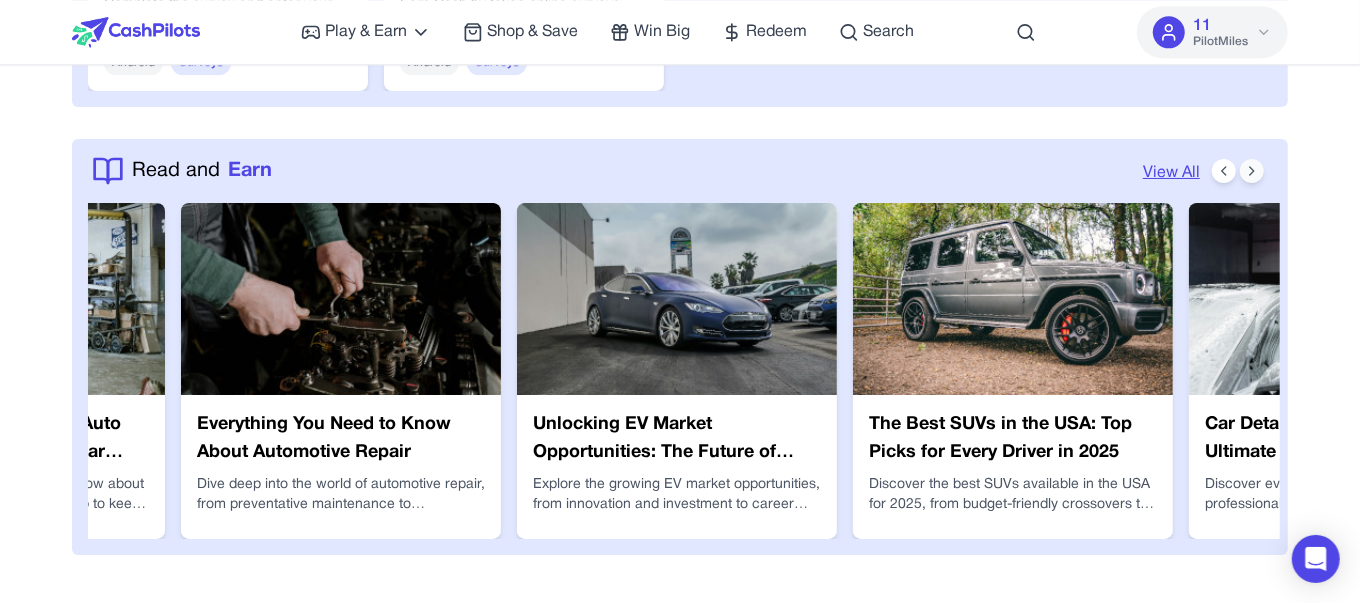 scroll, scrollTop: 0, scrollLeft: 319, axis: horizontal 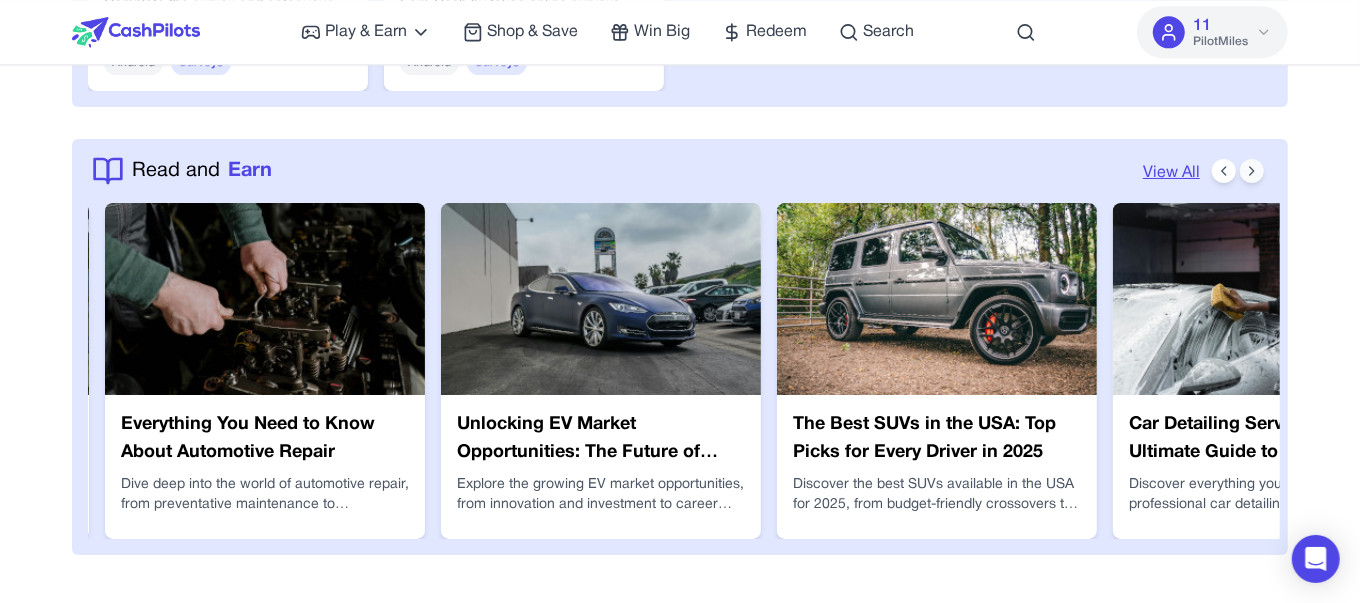 click 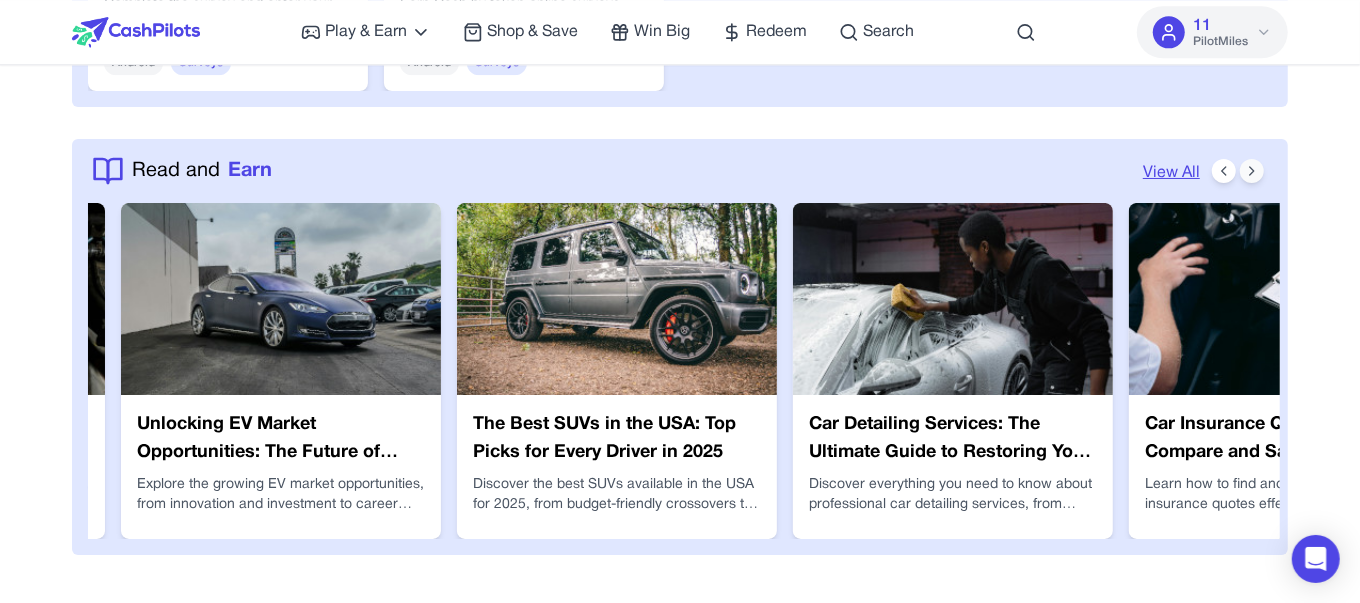 click 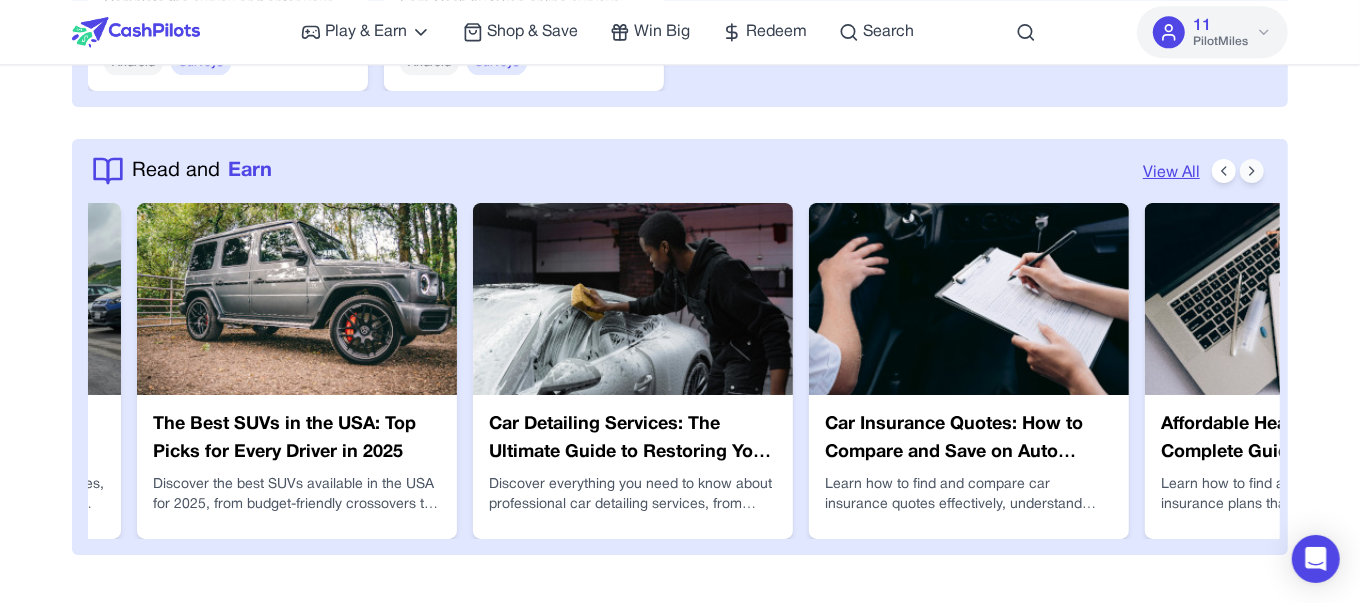 click 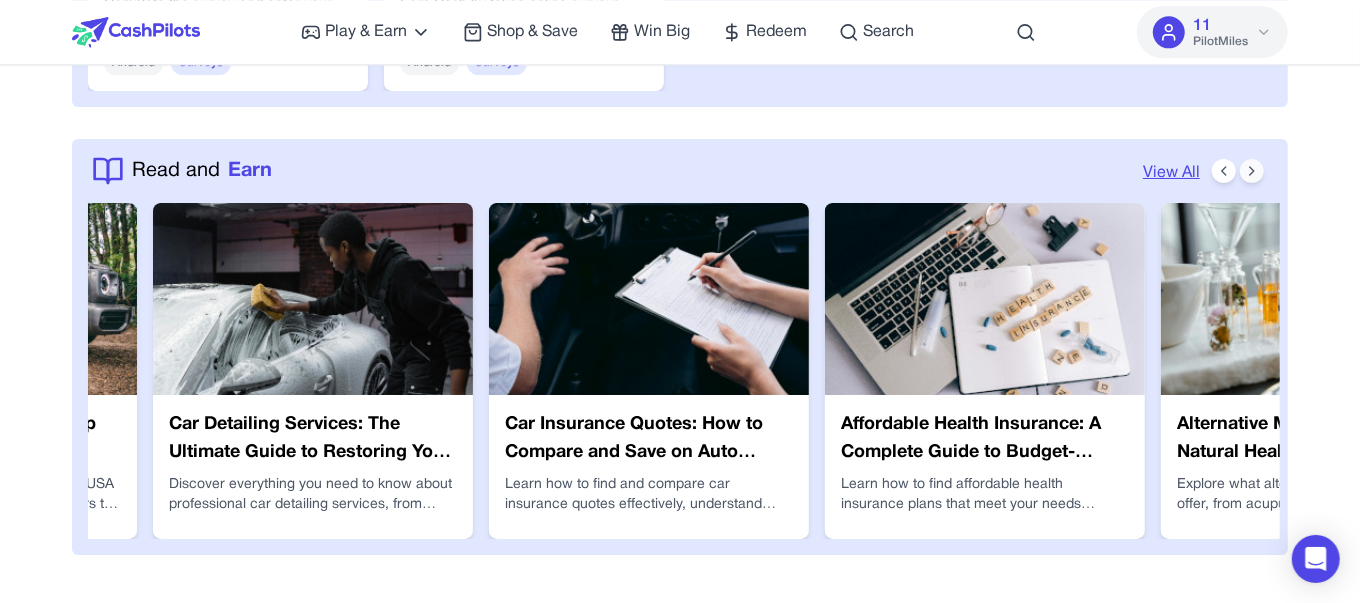 click 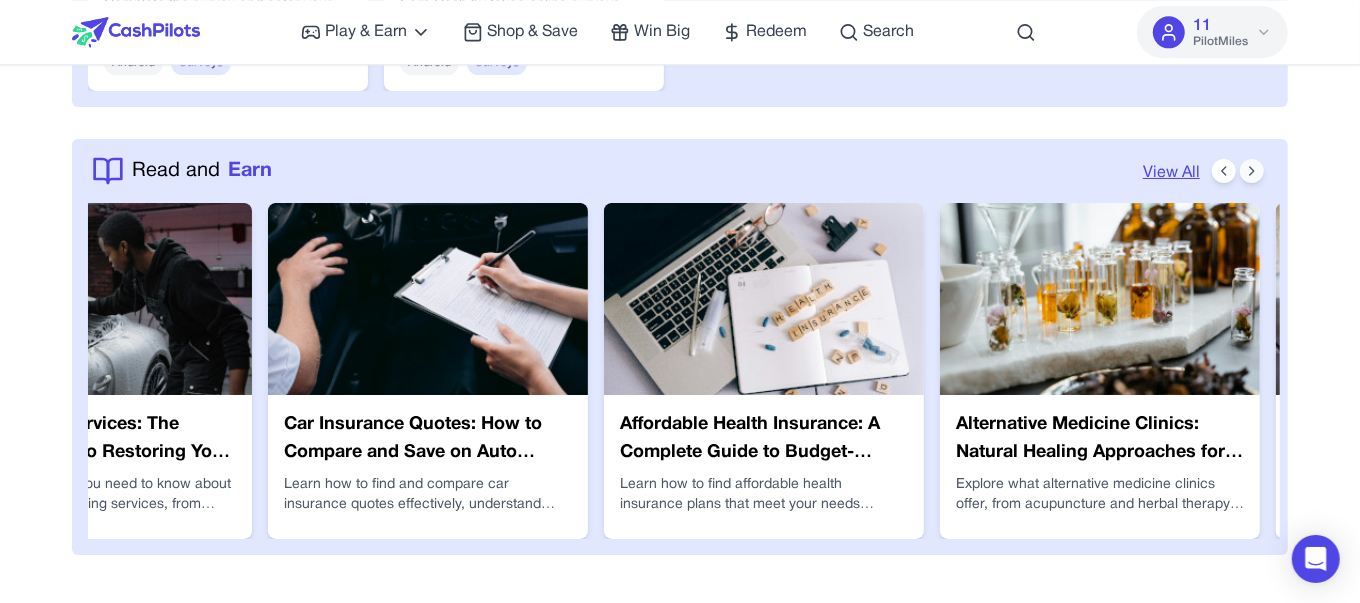 scroll, scrollTop: 0, scrollLeft: 1599, axis: horizontal 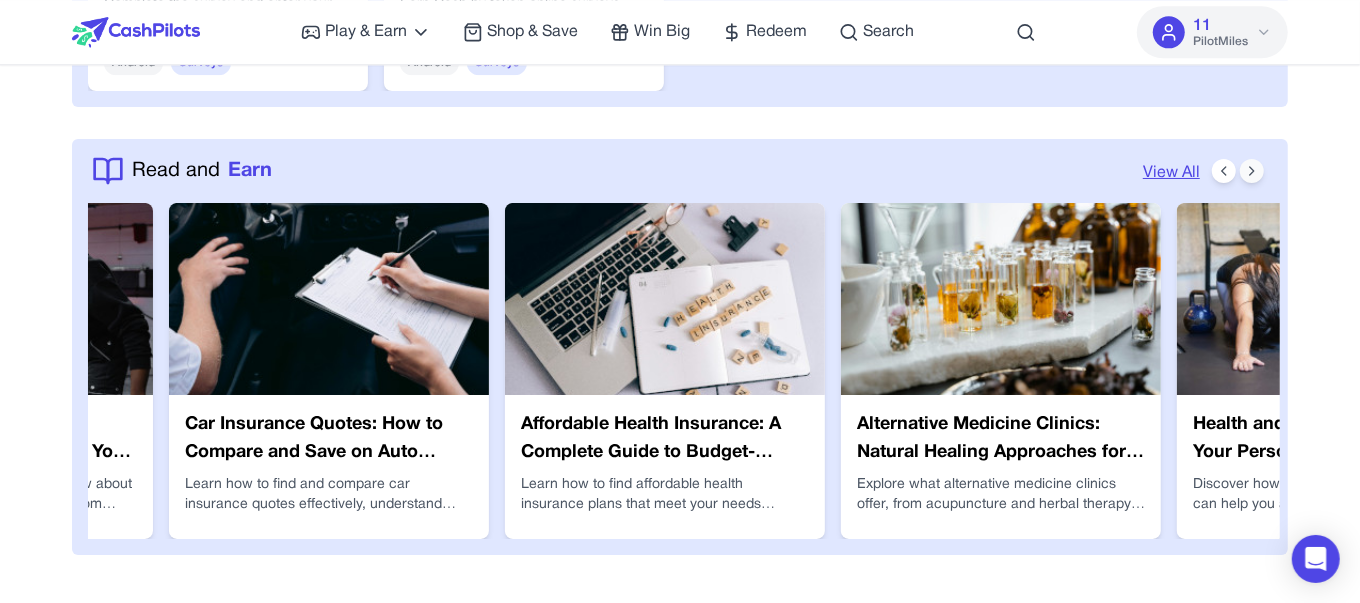 click 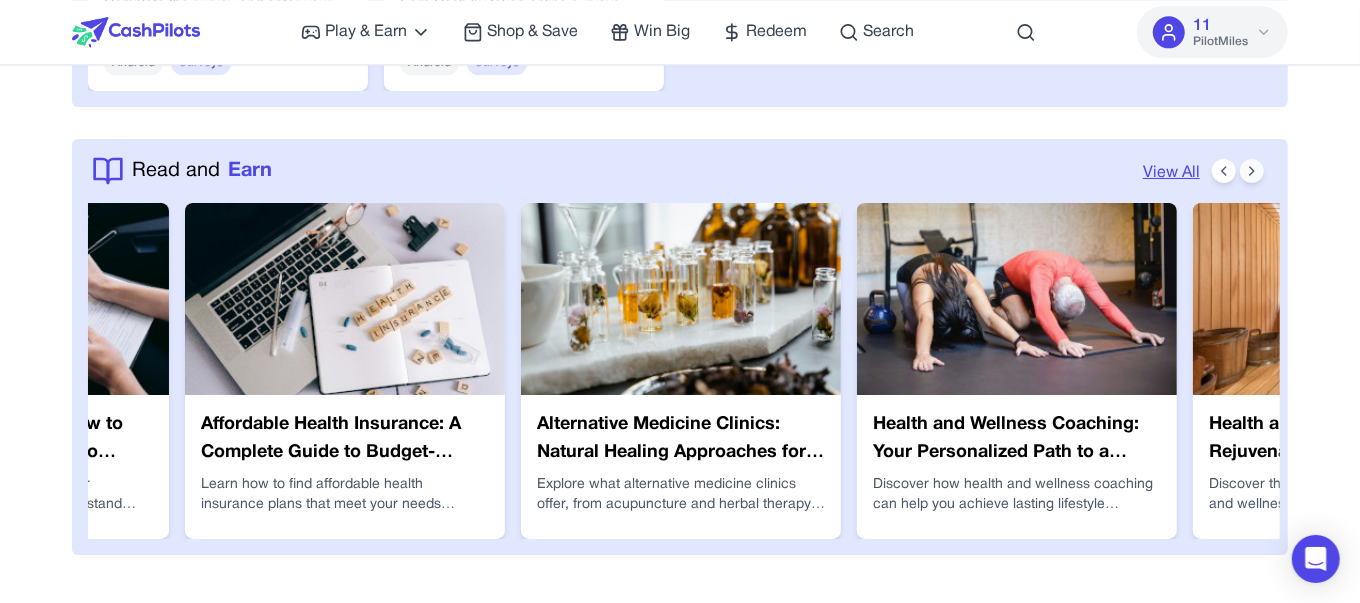 click 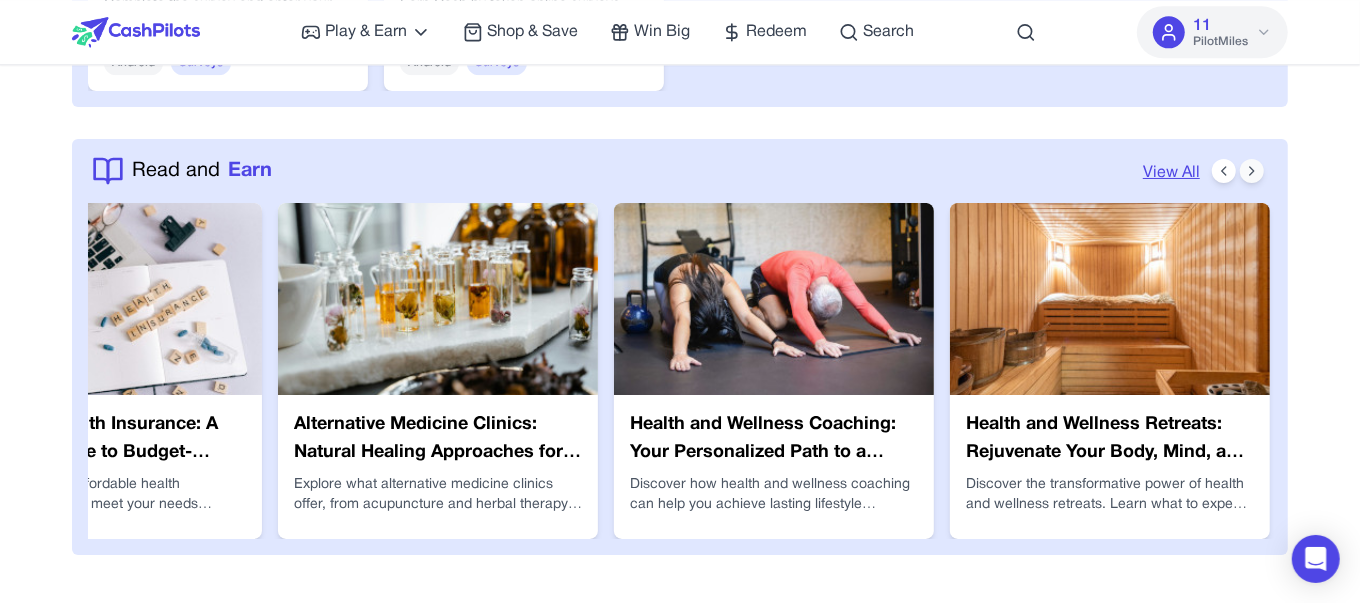 scroll, scrollTop: 0, scrollLeft: 2239, axis: horizontal 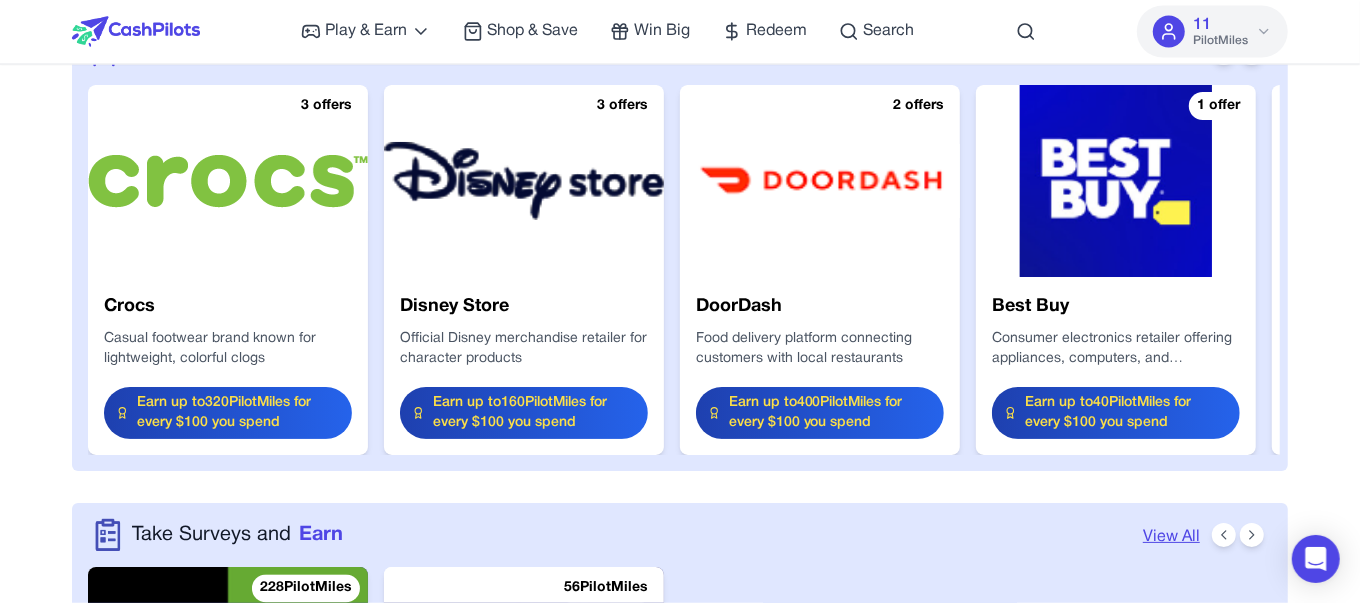 click on "View All" at bounding box center [1171, 537] 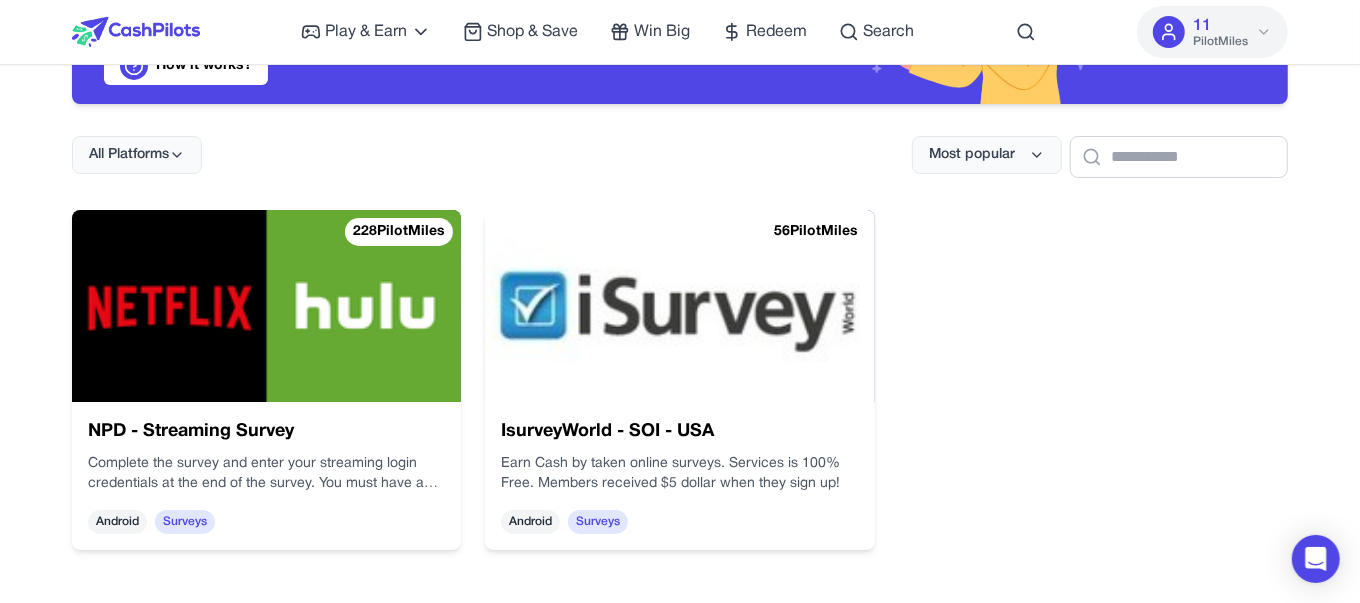scroll, scrollTop: 0, scrollLeft: 0, axis: both 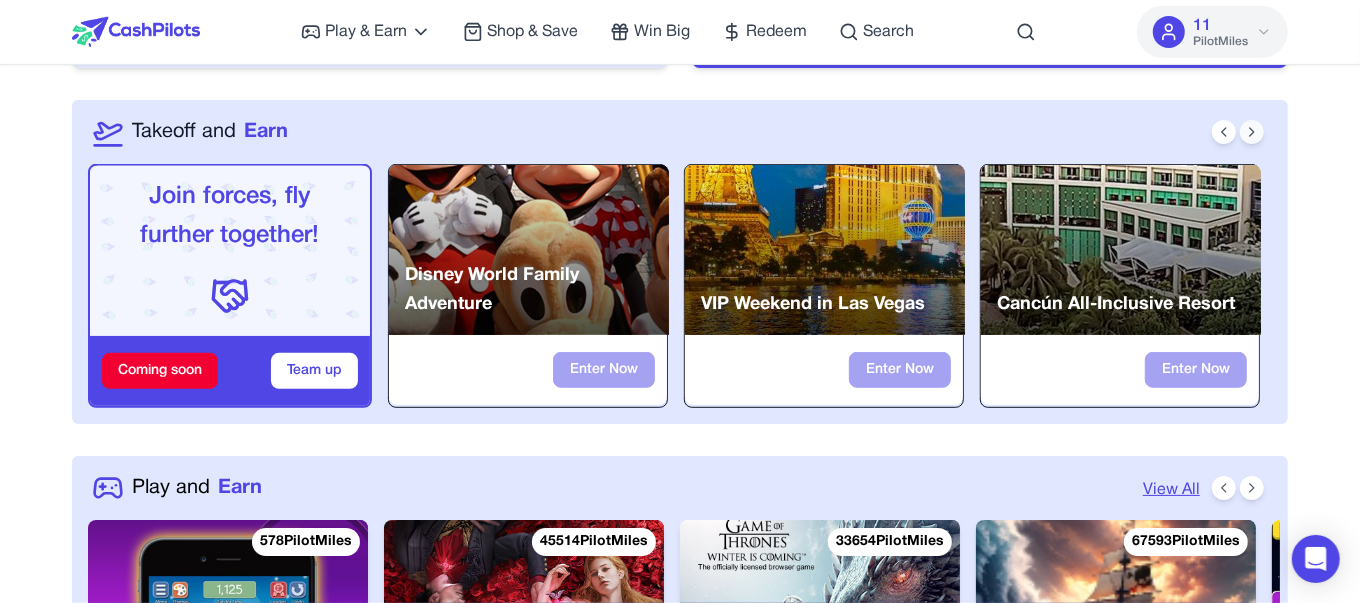 click 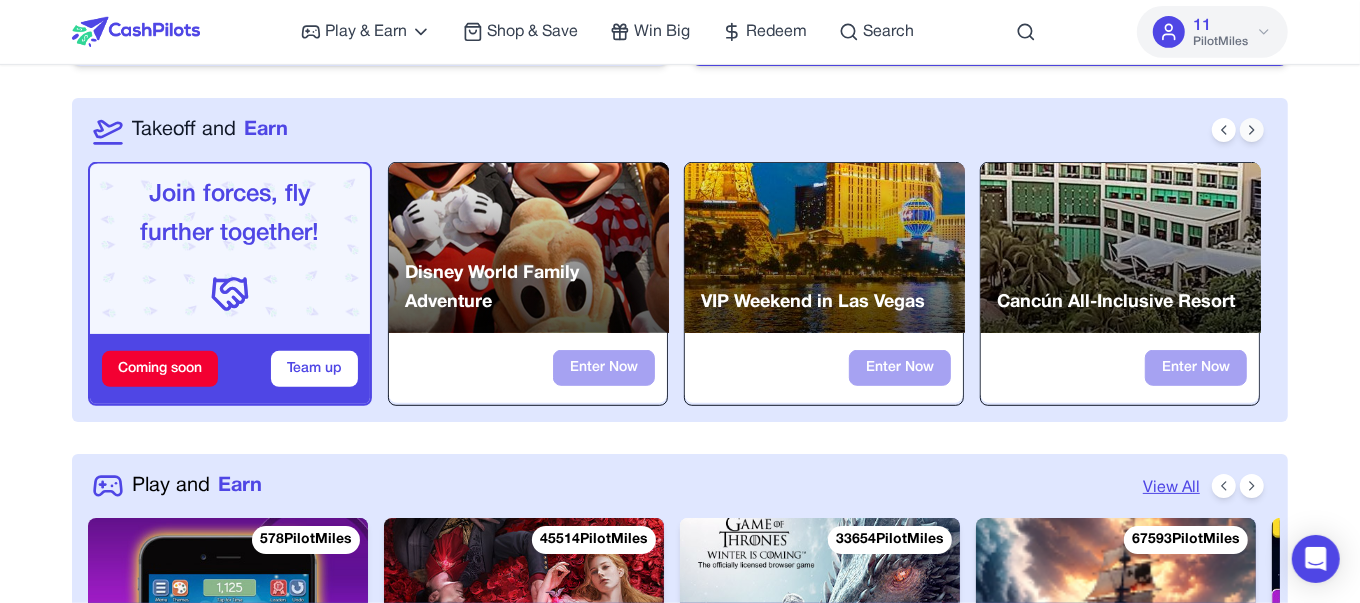 scroll, scrollTop: 541, scrollLeft: 0, axis: vertical 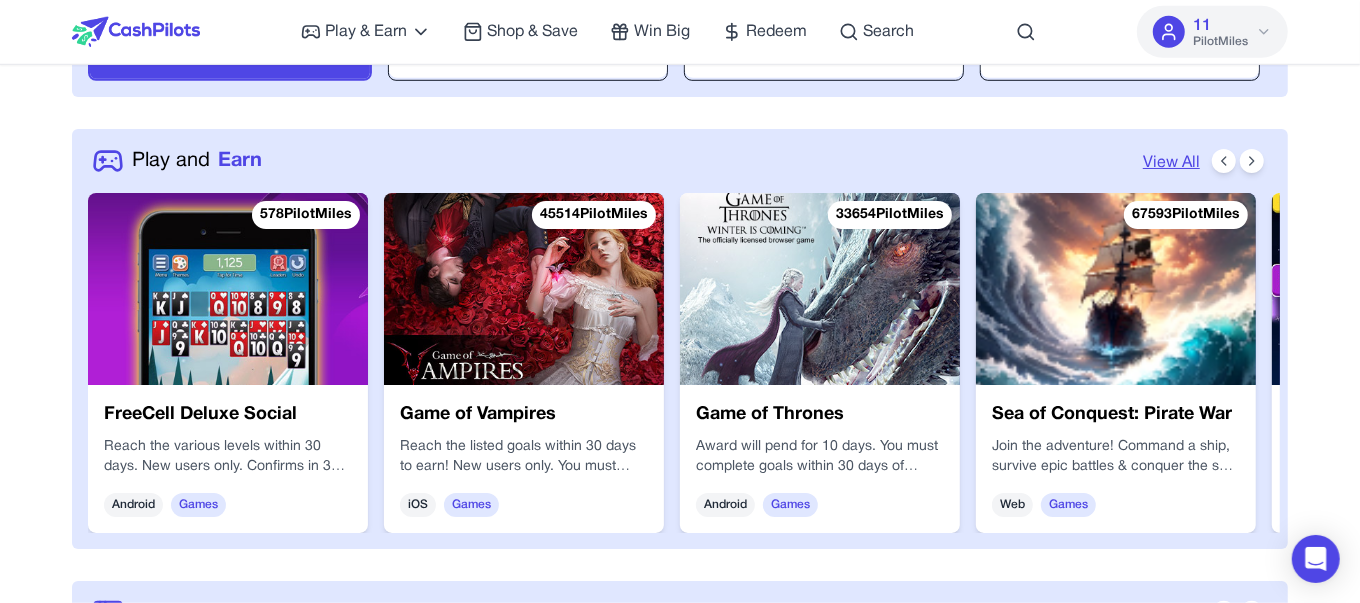 click on "View All" at bounding box center [1171, 163] 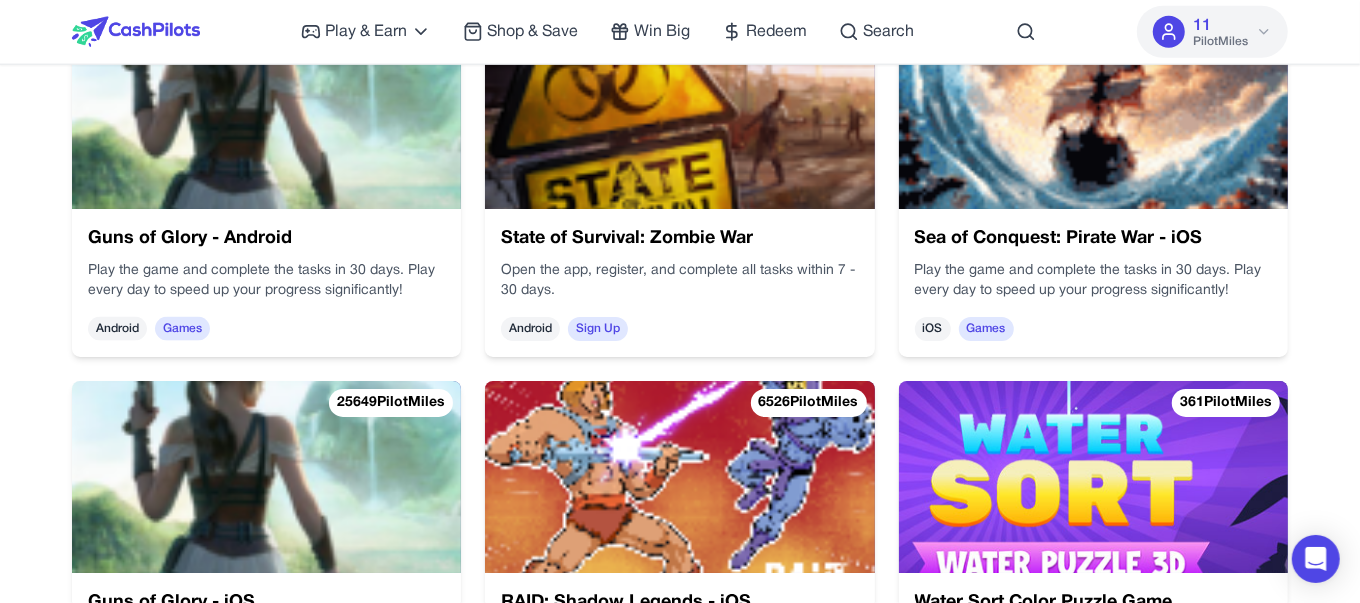 scroll, scrollTop: 0, scrollLeft: 0, axis: both 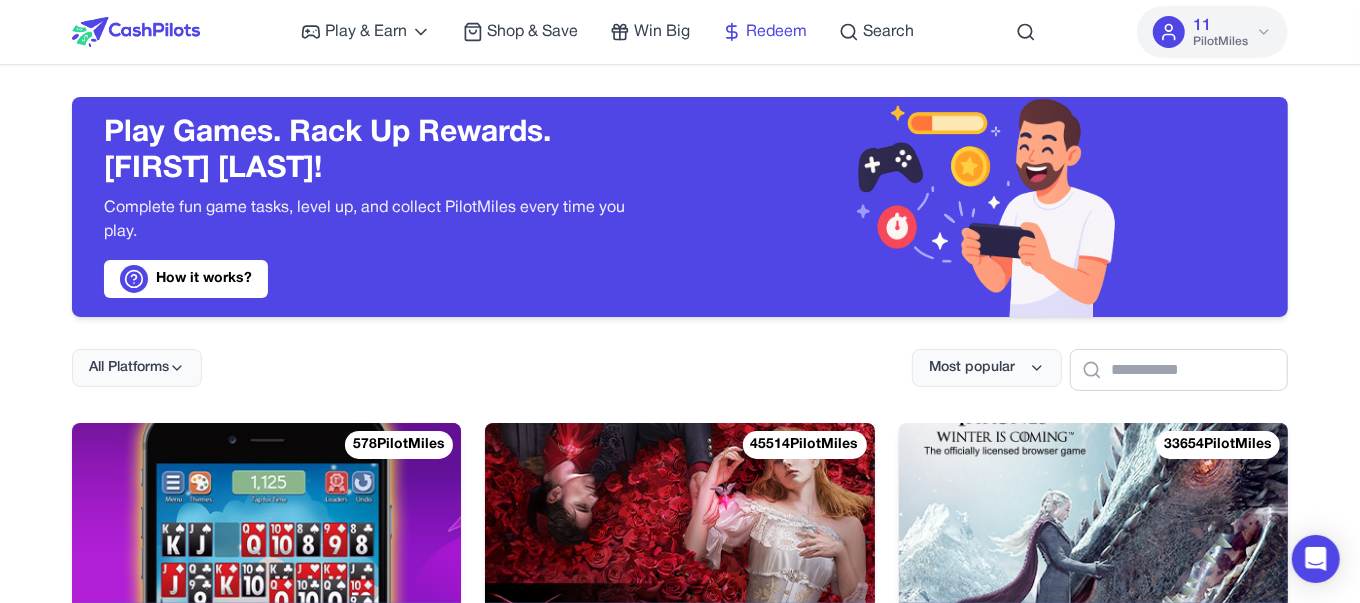 click on "Redeem" at bounding box center [776, 32] 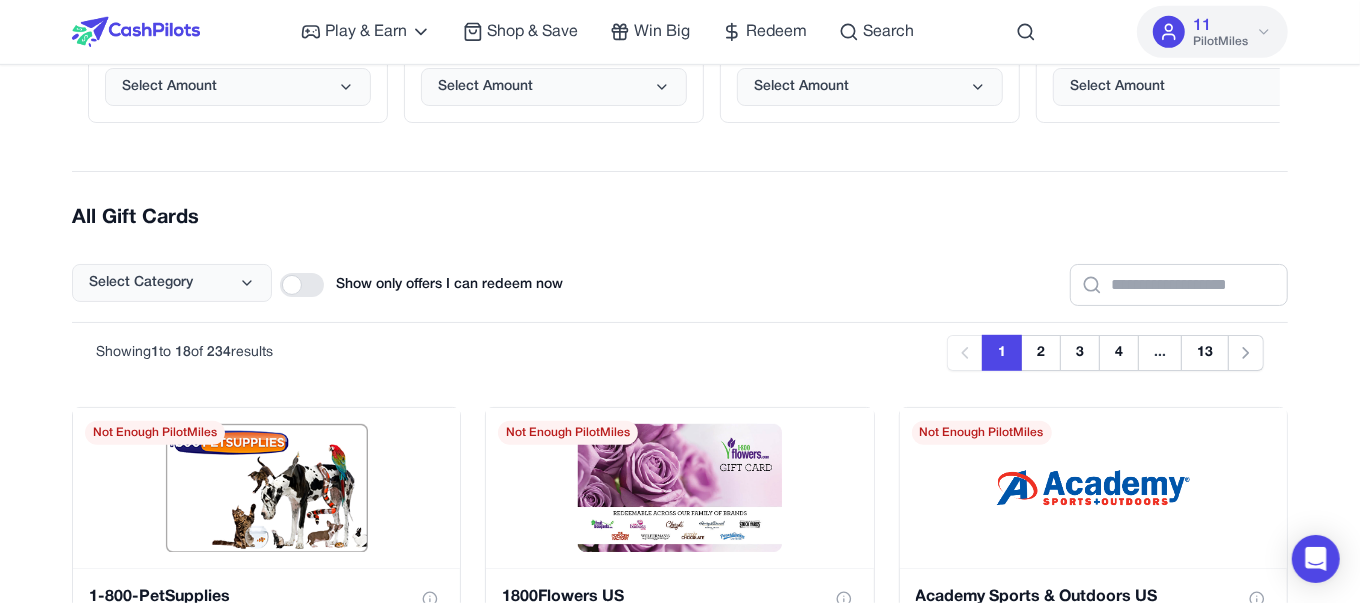 scroll, scrollTop: 0, scrollLeft: 0, axis: both 